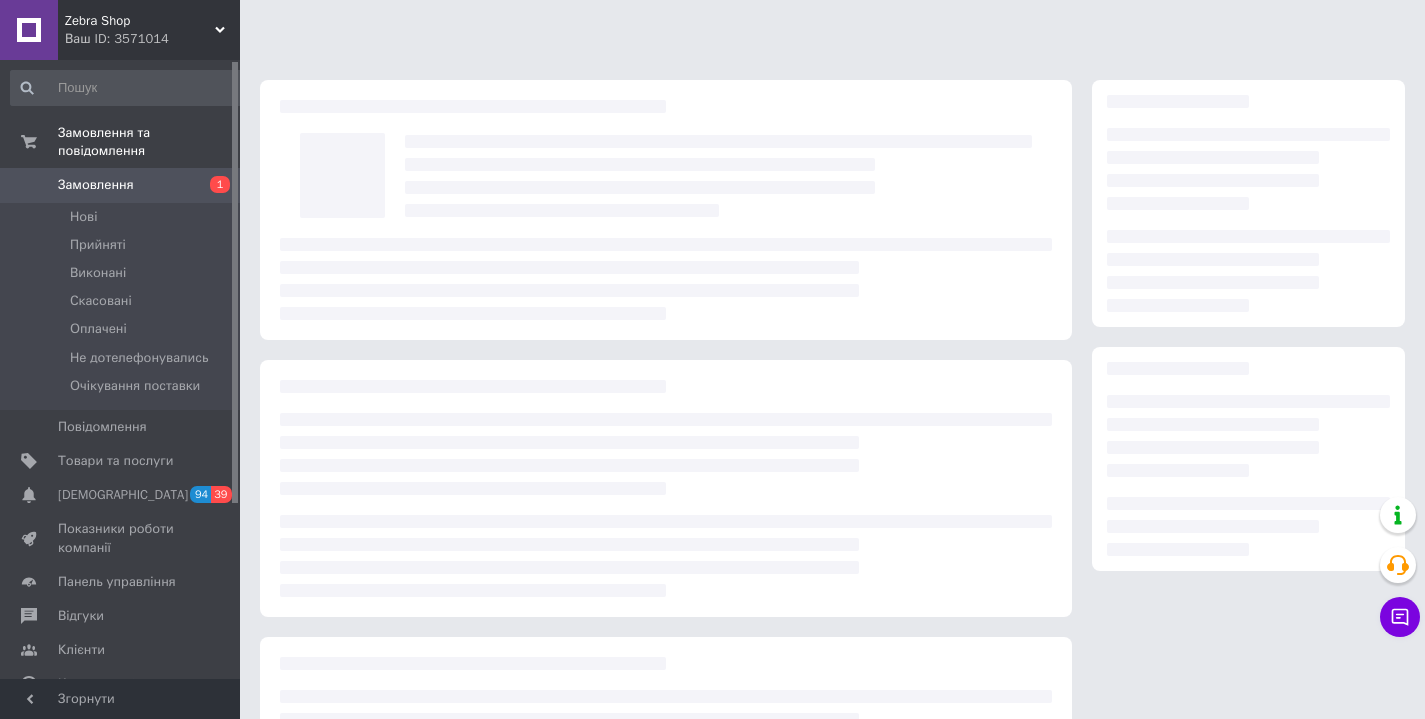 scroll, scrollTop: 0, scrollLeft: 0, axis: both 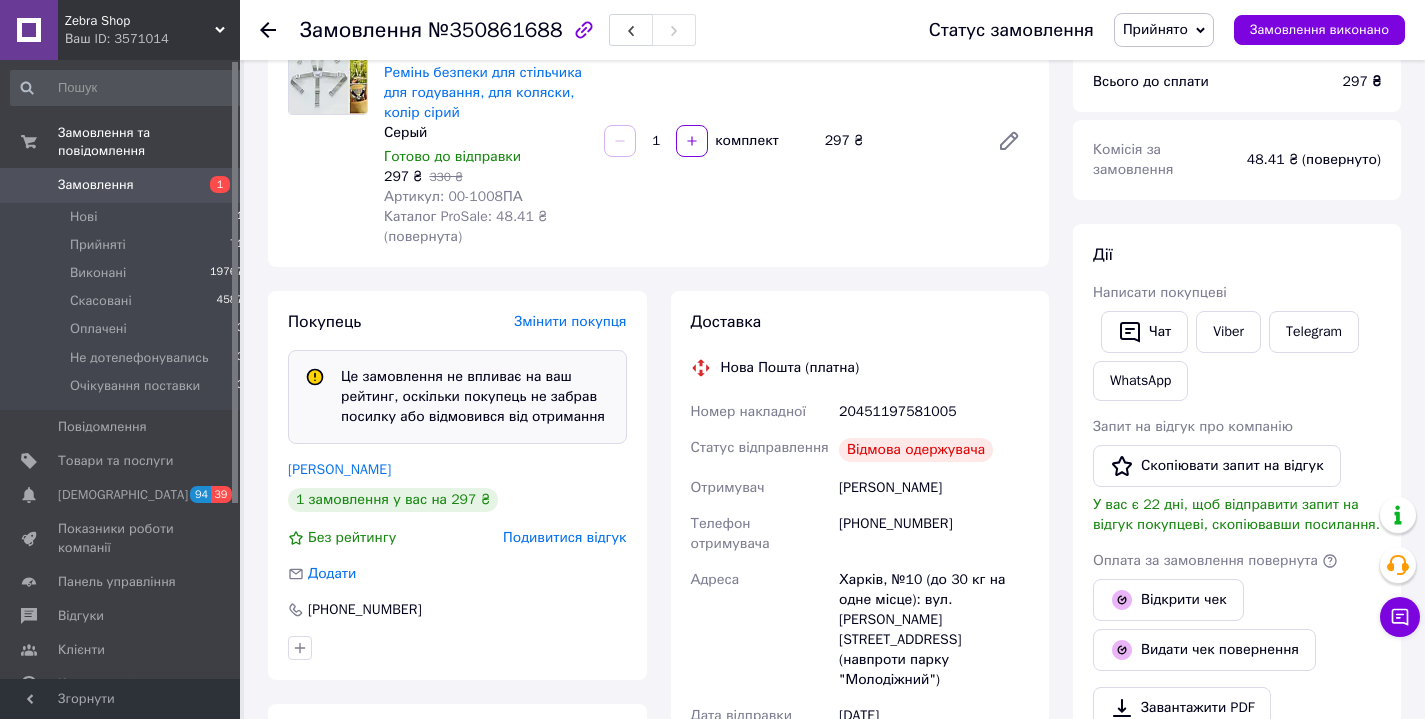 click on "Подивитися відгук" at bounding box center [564, 537] 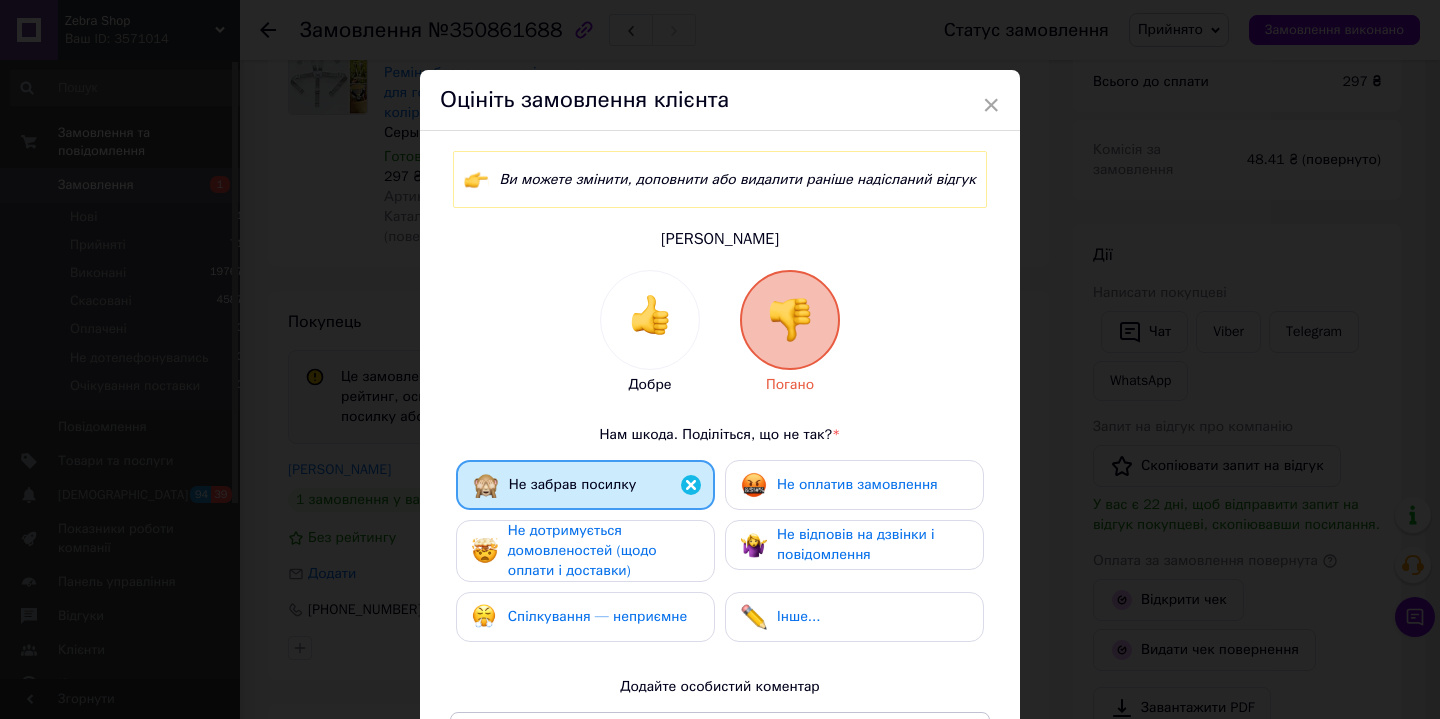 drag, startPoint x: 830, startPoint y: 489, endPoint x: 776, endPoint y: 513, distance: 59.093147 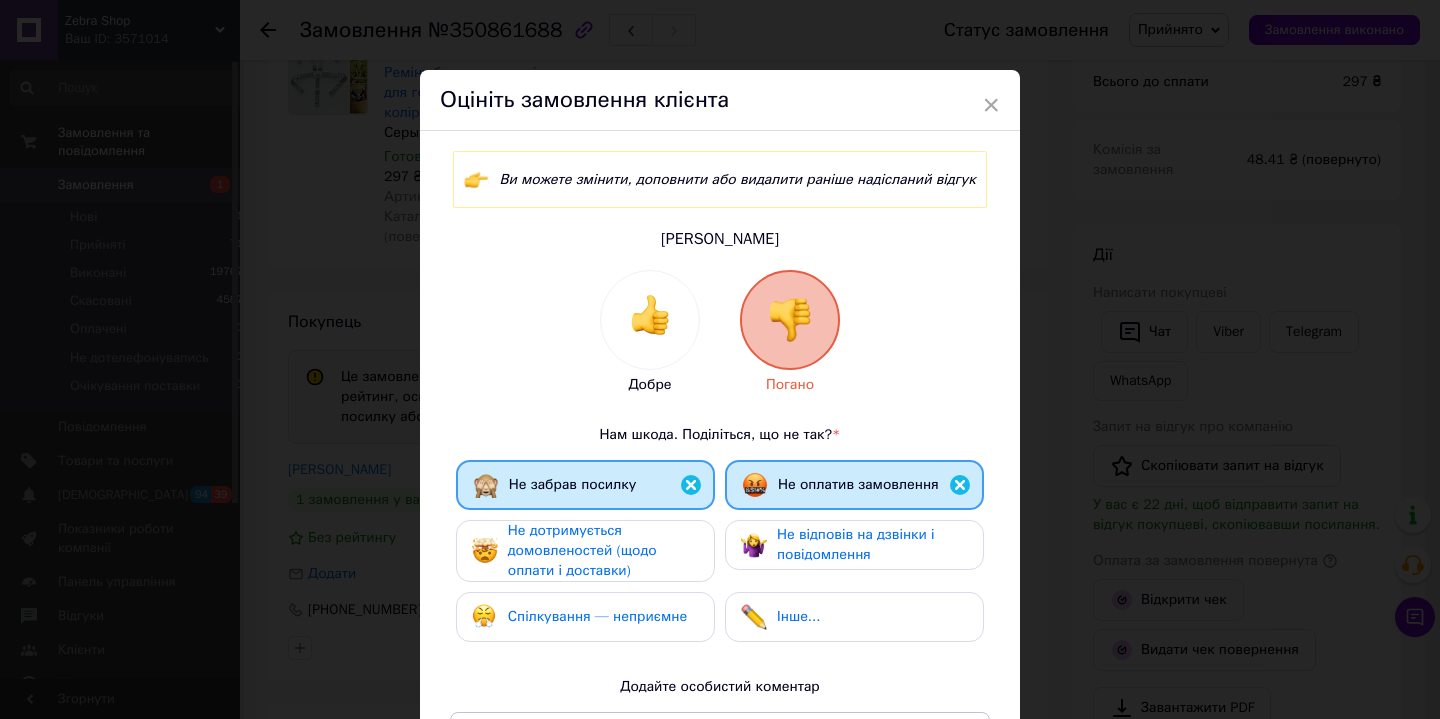 click on "Не дотримується домовленостей (щодо оплати і доставки)" at bounding box center (582, 550) 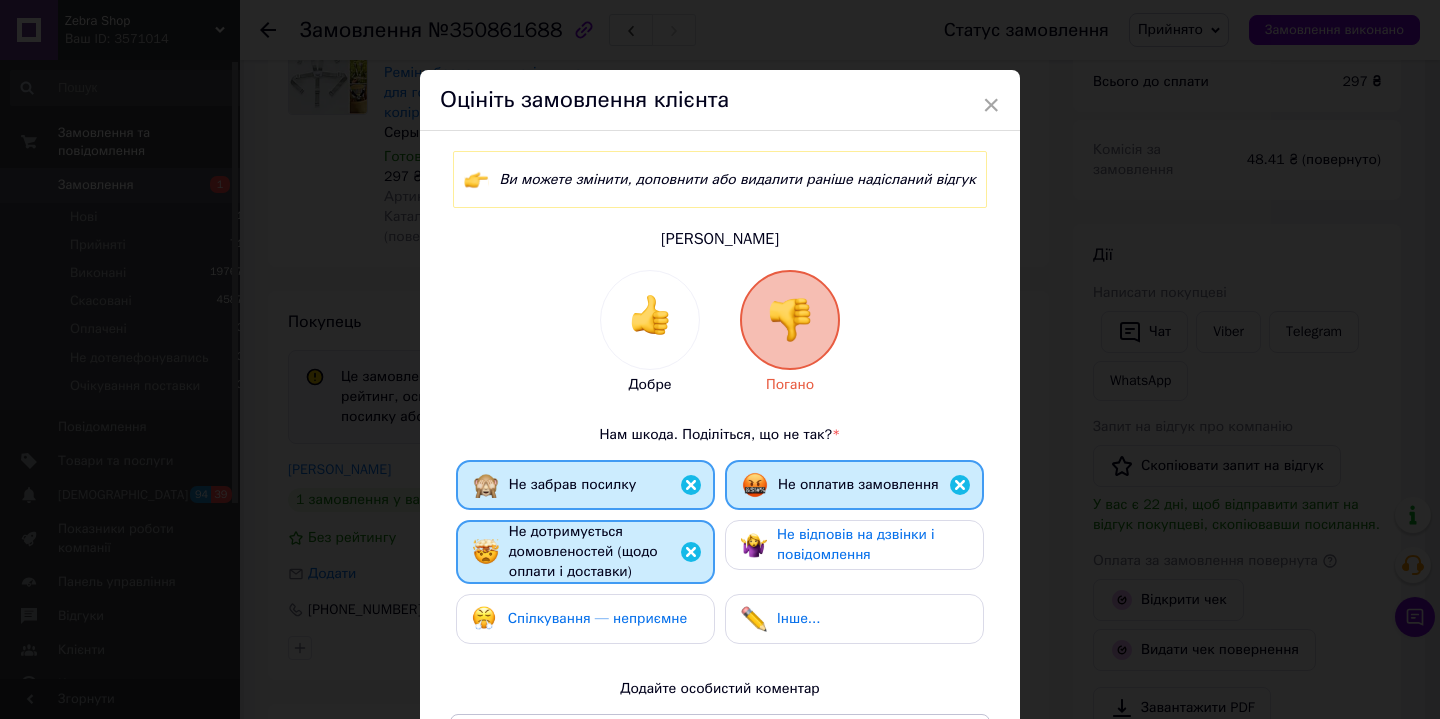 click on "Не відповів на дзвінки і повідомлення" at bounding box center [856, 544] 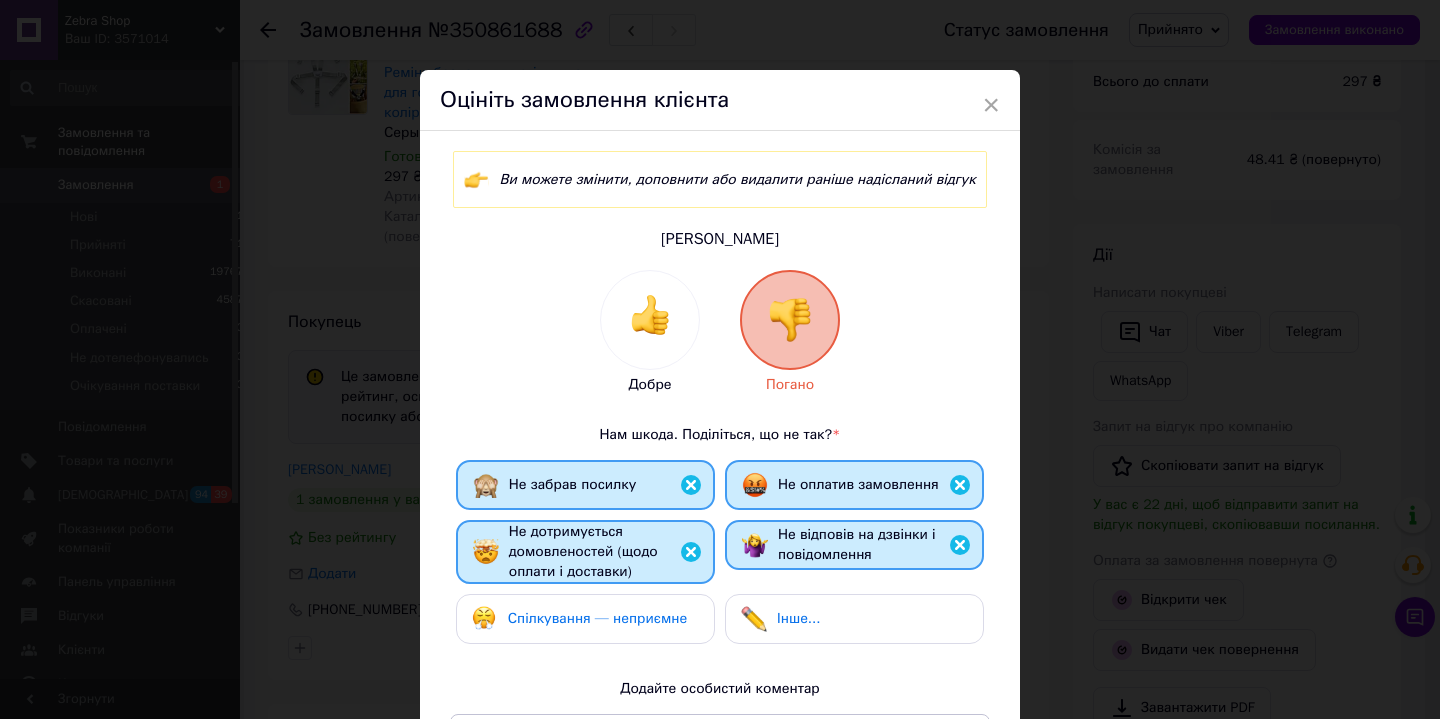click on "Не забрав посилку Не оплатив замовлення Не дотримується домовленостей (щодо оплати і доставки) Не відповів на дзвінки і повідомлення Спілкування — неприємне Інше..." at bounding box center [720, 557] 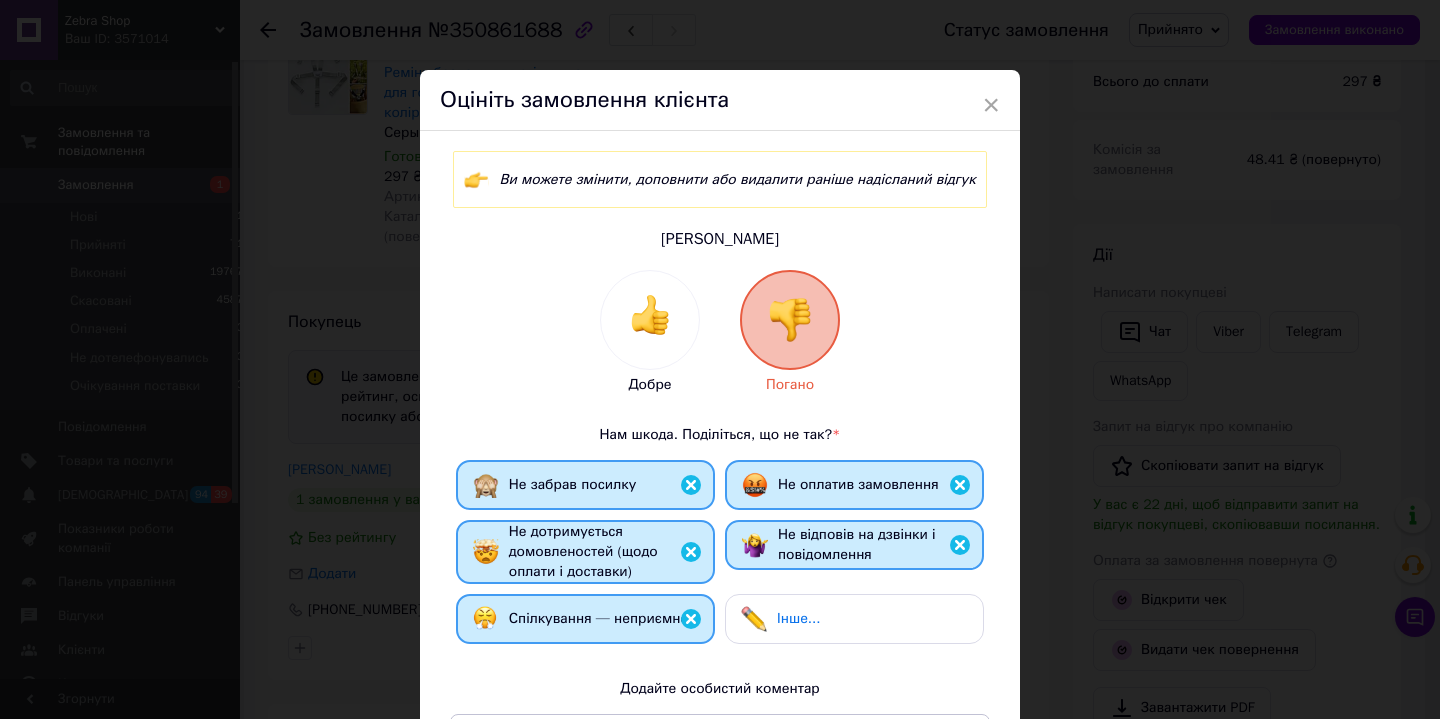 scroll, scrollTop: 323, scrollLeft: 0, axis: vertical 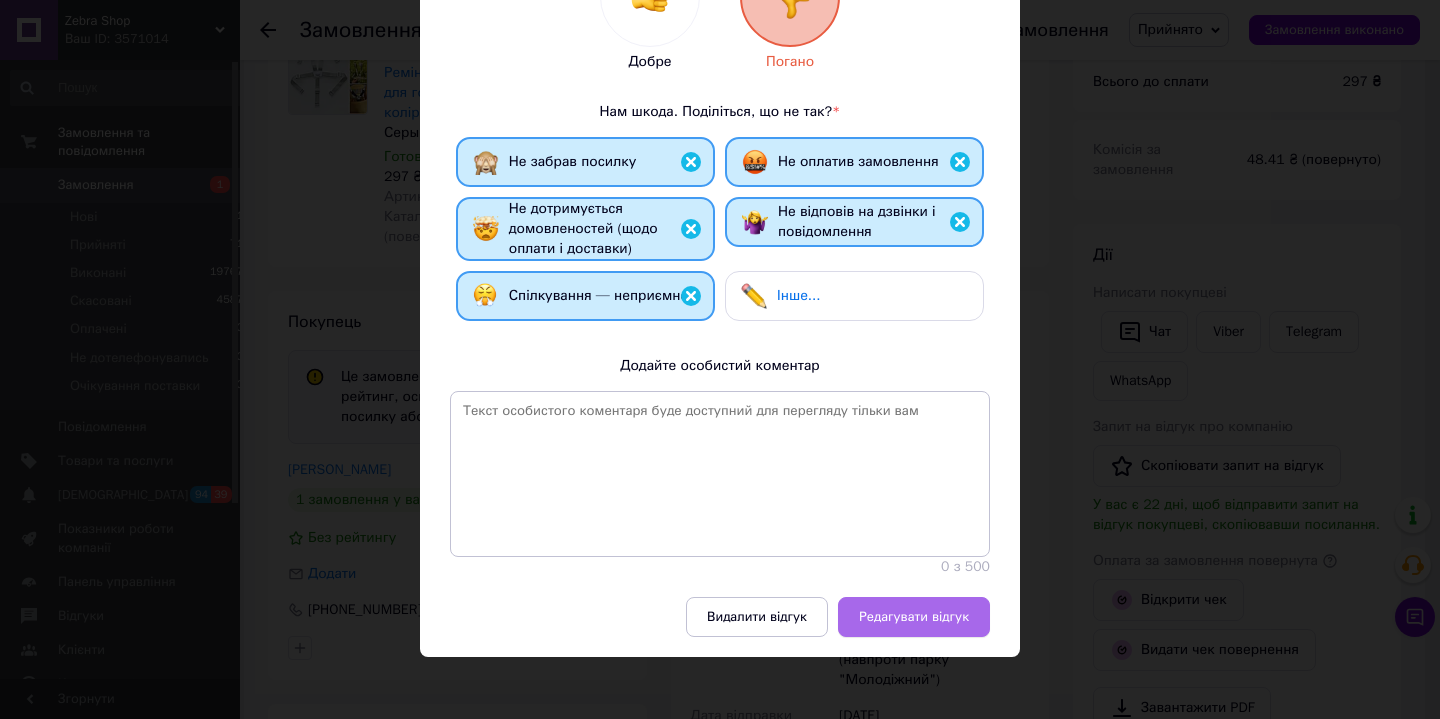 click on "Редагувати відгук" at bounding box center (914, 617) 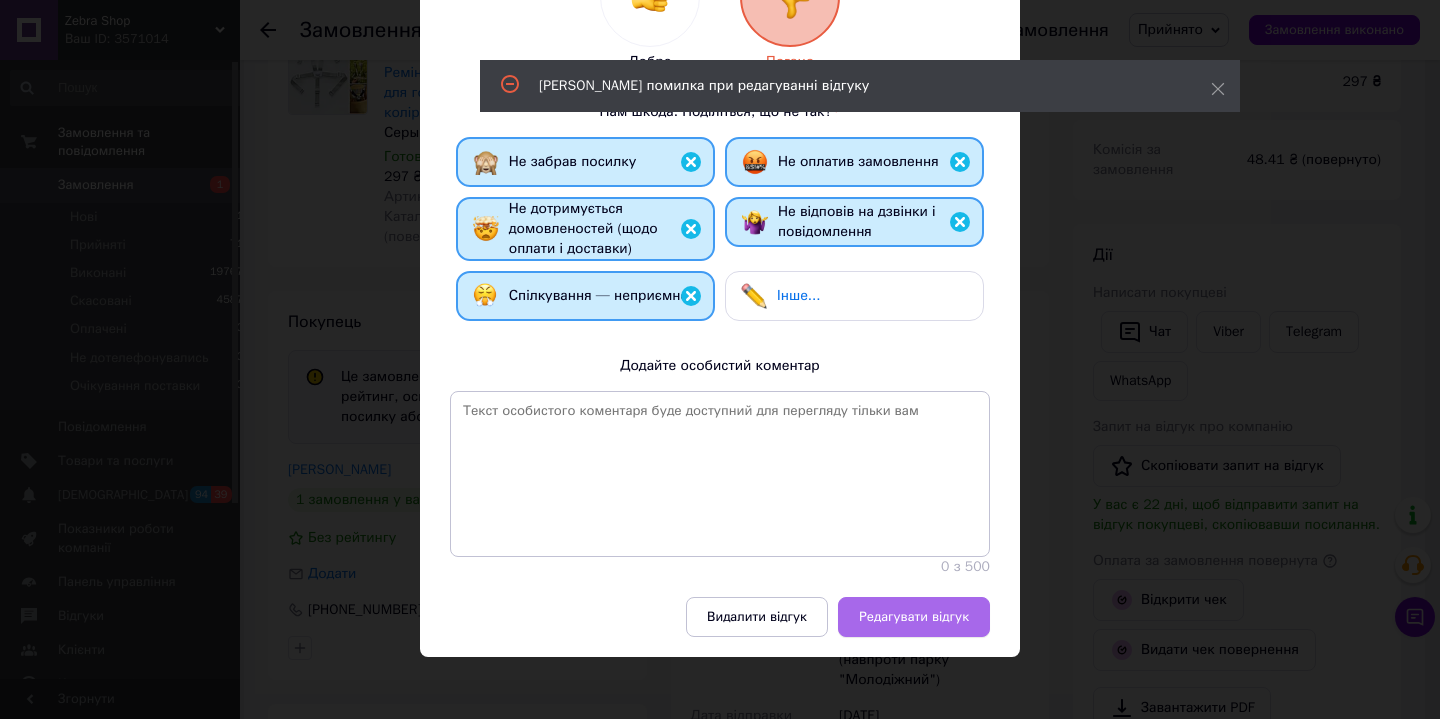 click on "Редагувати відгук" at bounding box center [914, 617] 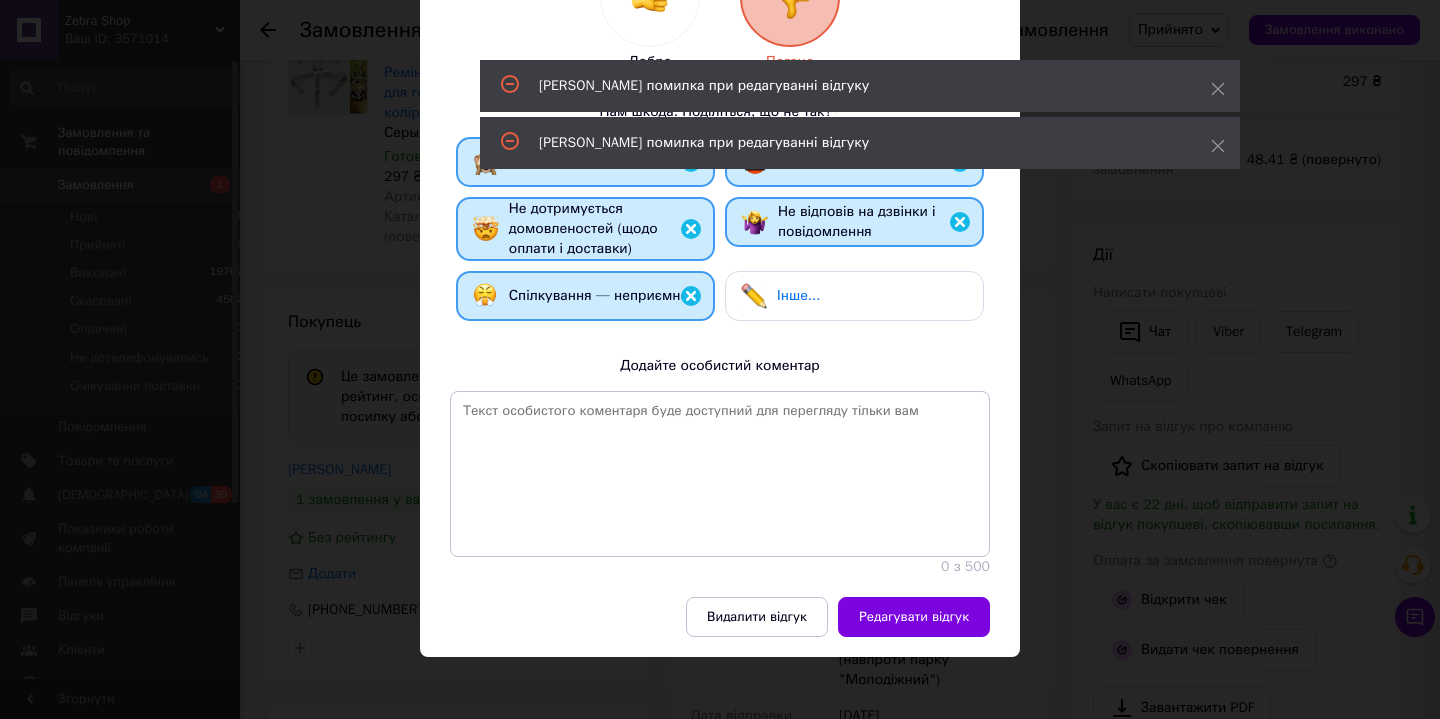 click on "× Оцініть замовлення клієнта Ви можете змінити, доповнити або видалити раніше надісланий відгук Сороколат Наталія Добре Погано Нам шкода. Поділіться, що не так?  * Не забрав посилку Не оплатив замовлення Не дотримується домовленостей (щодо оплати і доставки) Не відповів на дзвінки і повідомлення Спілкування — неприємне Інше... Додайте особистий коментар 0   з   500 Видалити відгук Редагувати відгук" at bounding box center (720, 359) 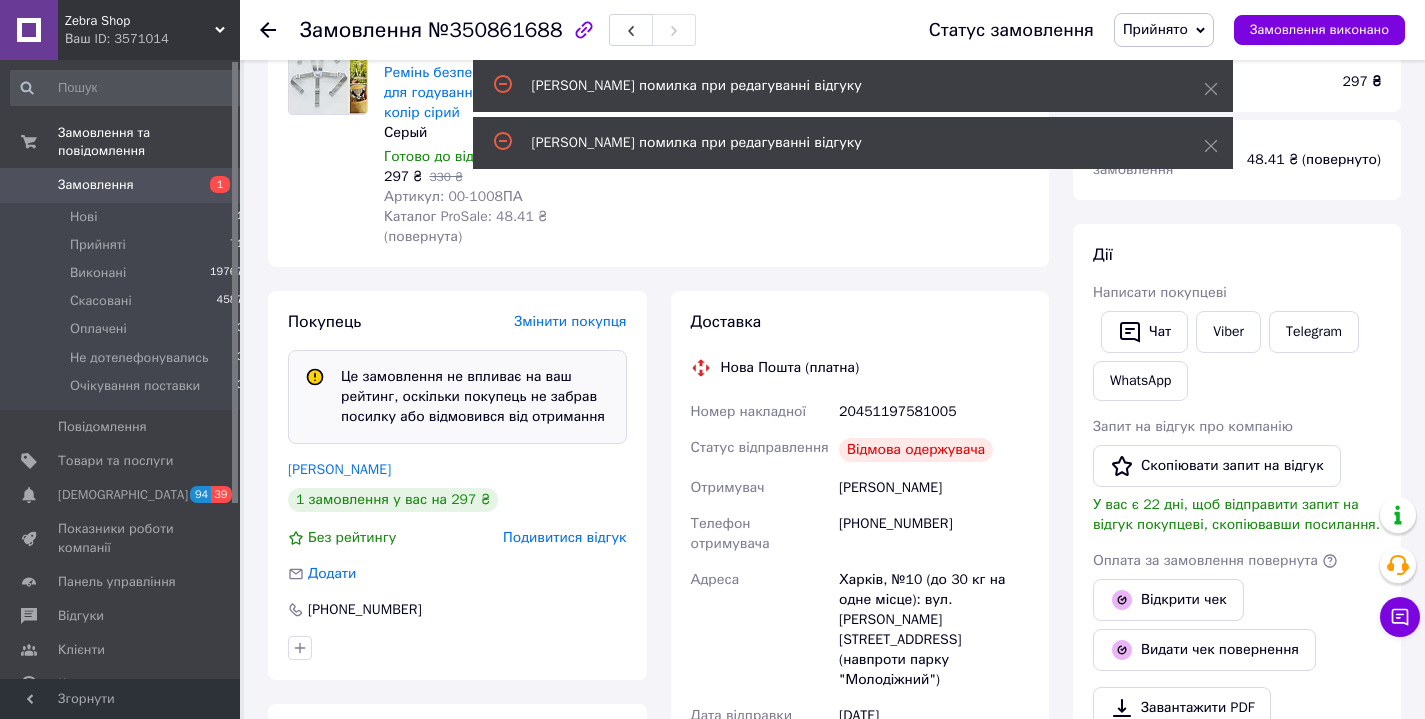 click on "Подивитися відгук" at bounding box center [564, 537] 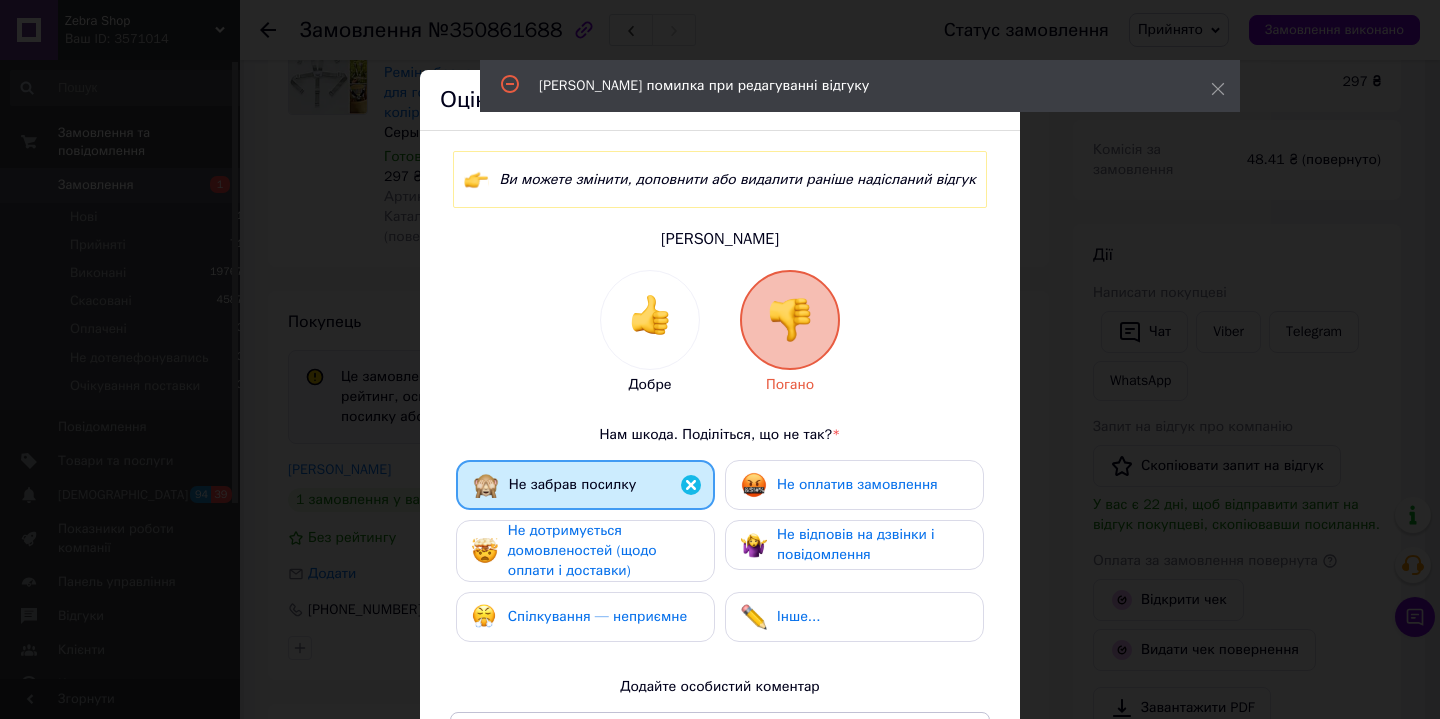 click on "Не оплатив замовлення" at bounding box center [857, 484] 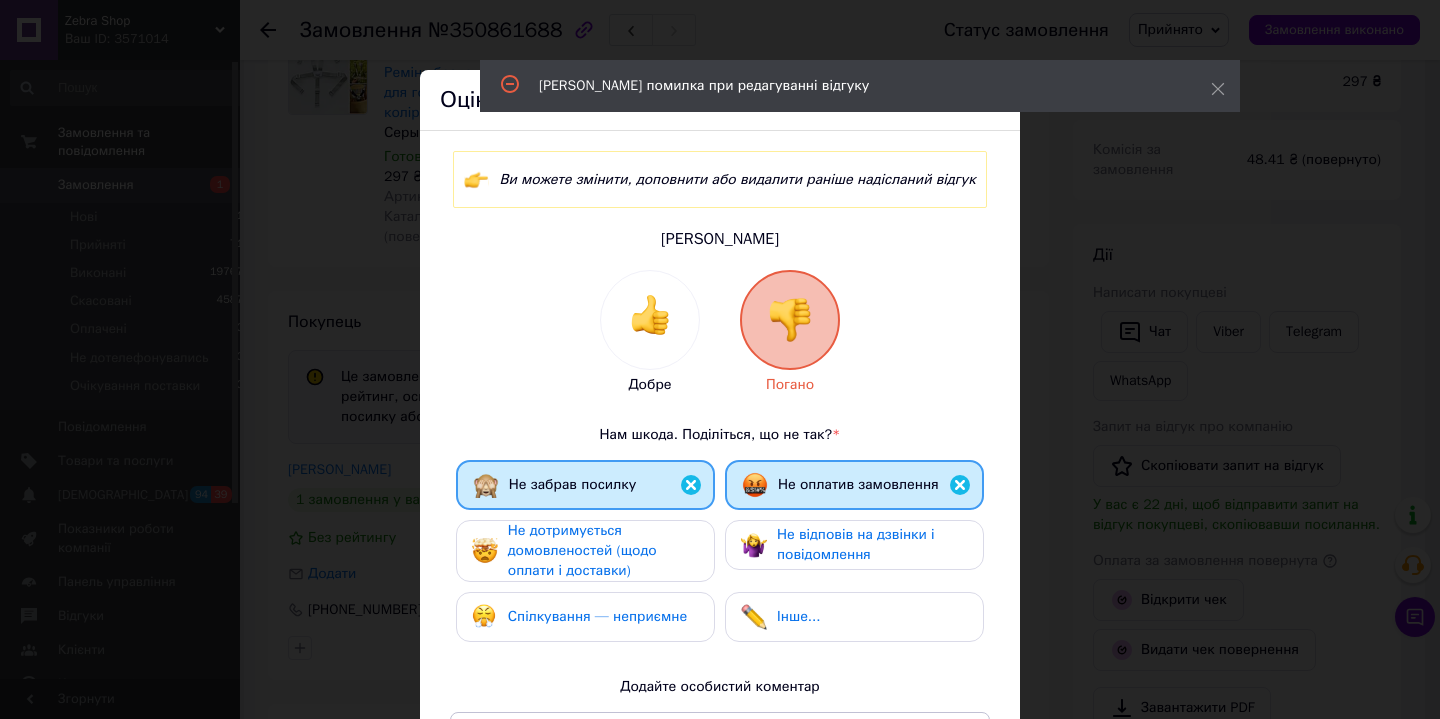 click on "Не дотримується домовленостей (щодо оплати і доставки)" at bounding box center (582, 550) 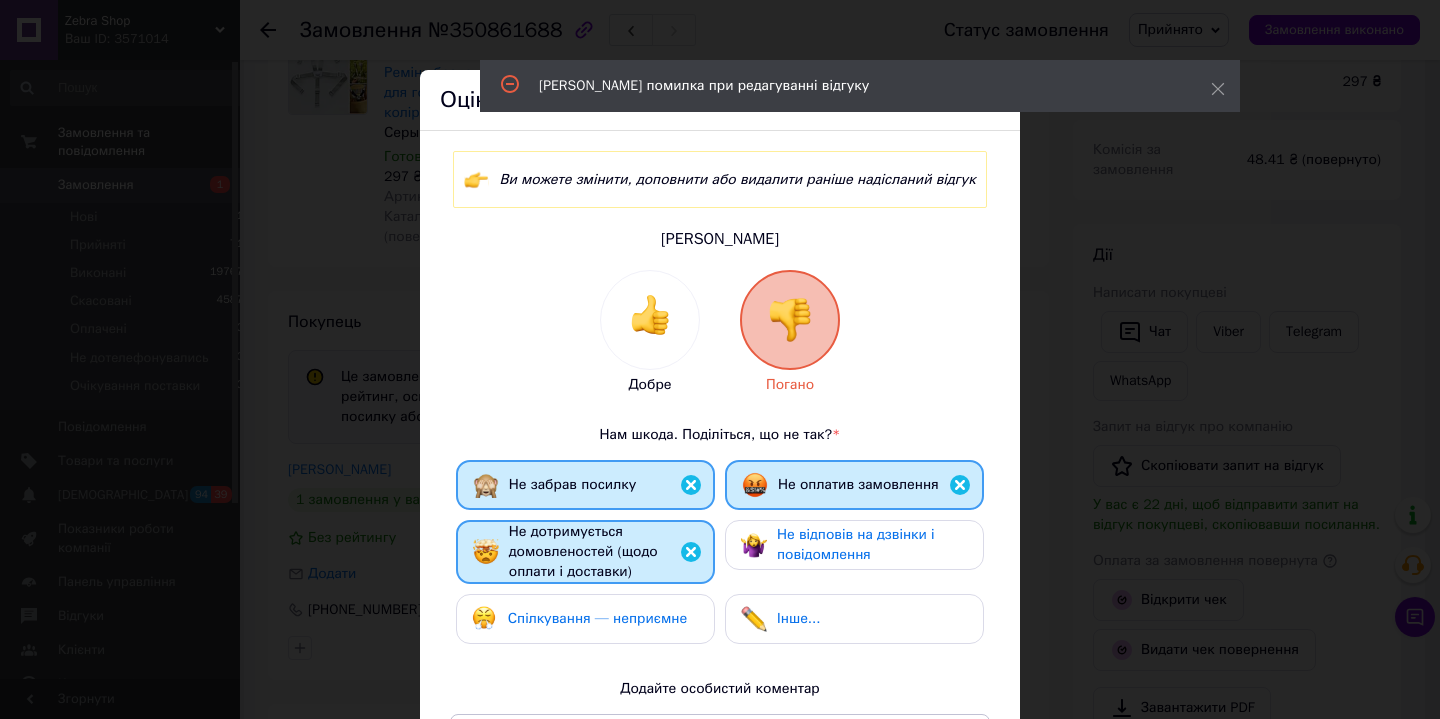 click on "Не відповів на дзвінки і повідомлення" at bounding box center (856, 544) 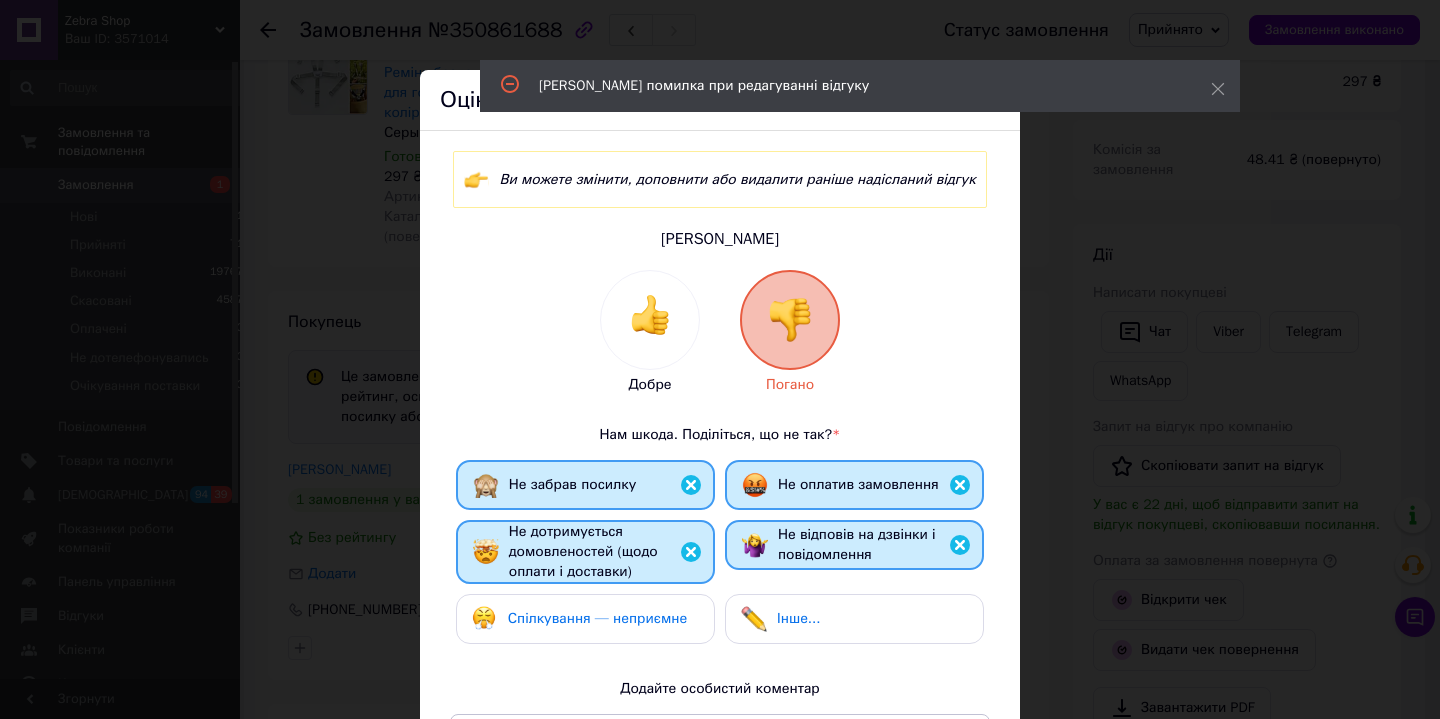 click on "Не забрав посилку Не оплатив замовлення Не дотримується домовленостей (щодо оплати і доставки) Не відповів на дзвінки і повідомлення Спілкування — неприємне Інше..." at bounding box center [720, 557] 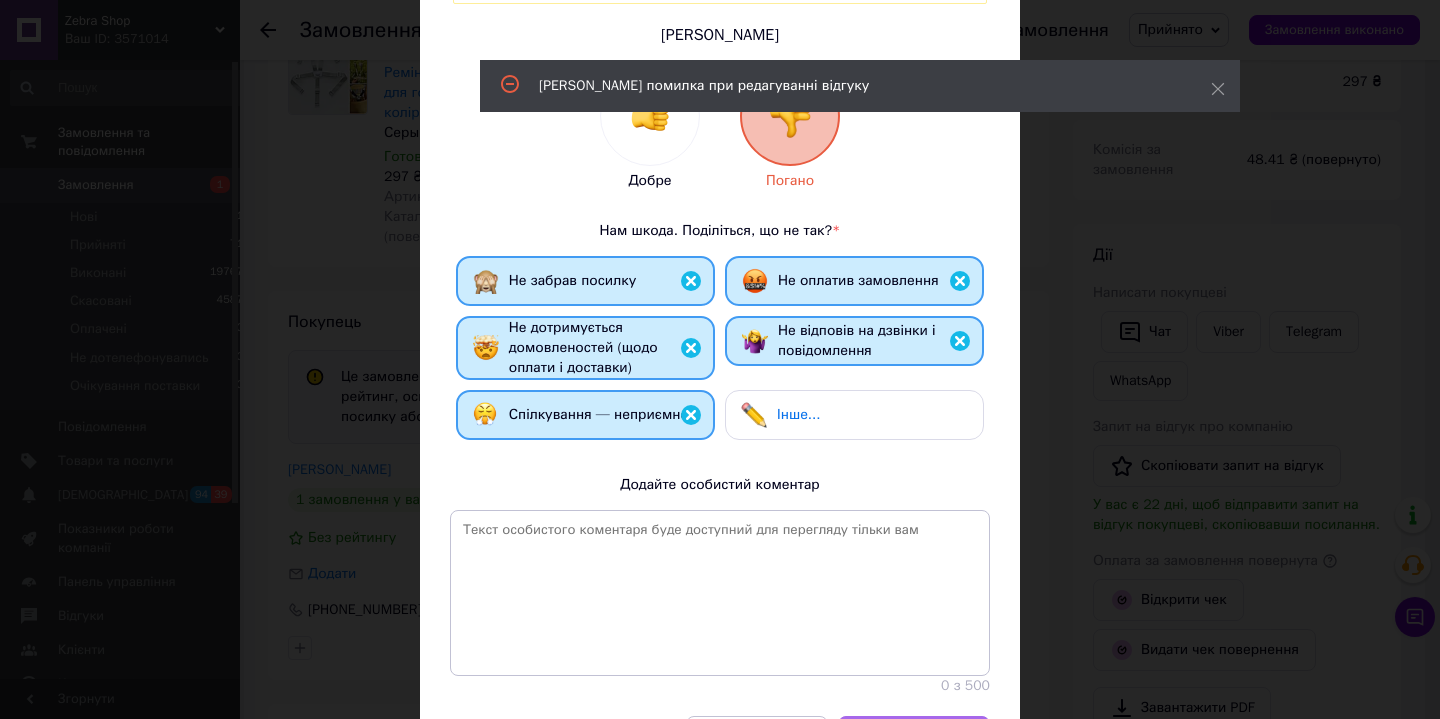 scroll, scrollTop: 347, scrollLeft: 0, axis: vertical 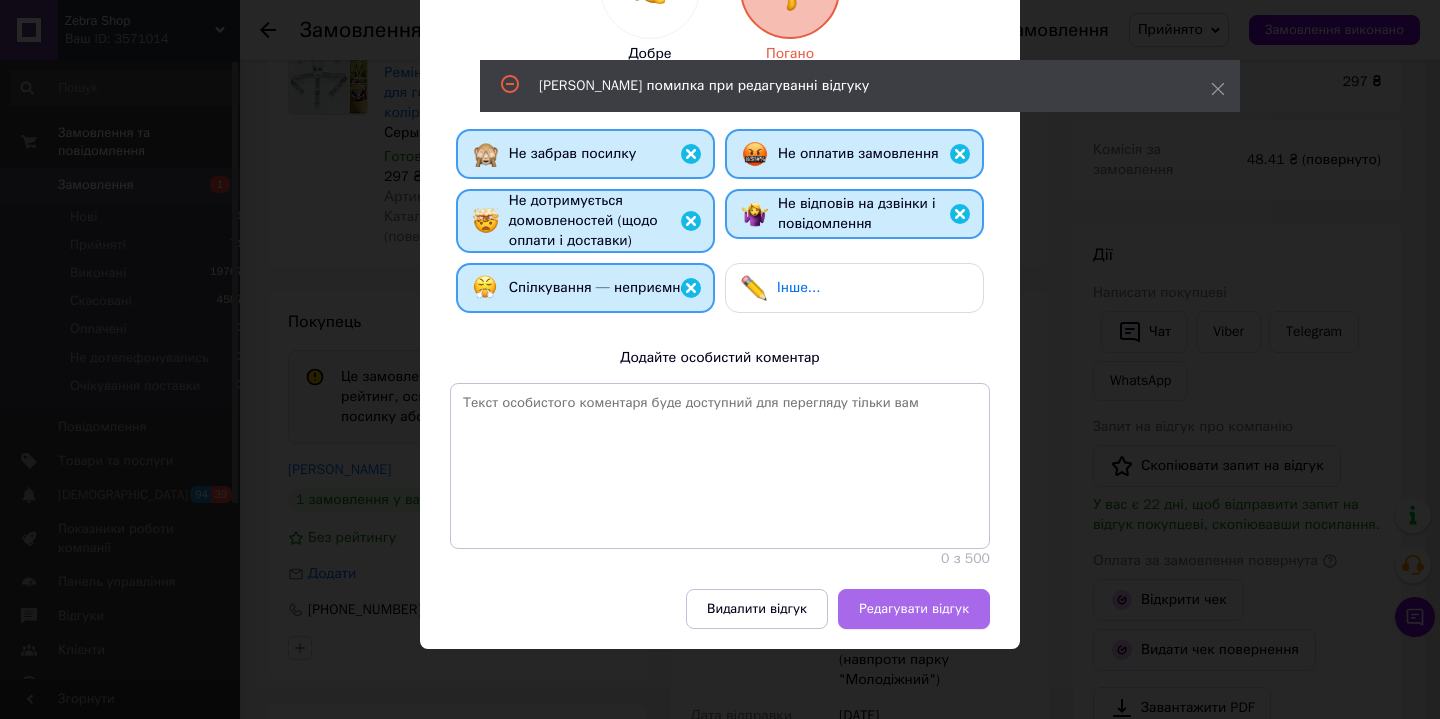 click on "Редагувати відгук" at bounding box center (914, 609) 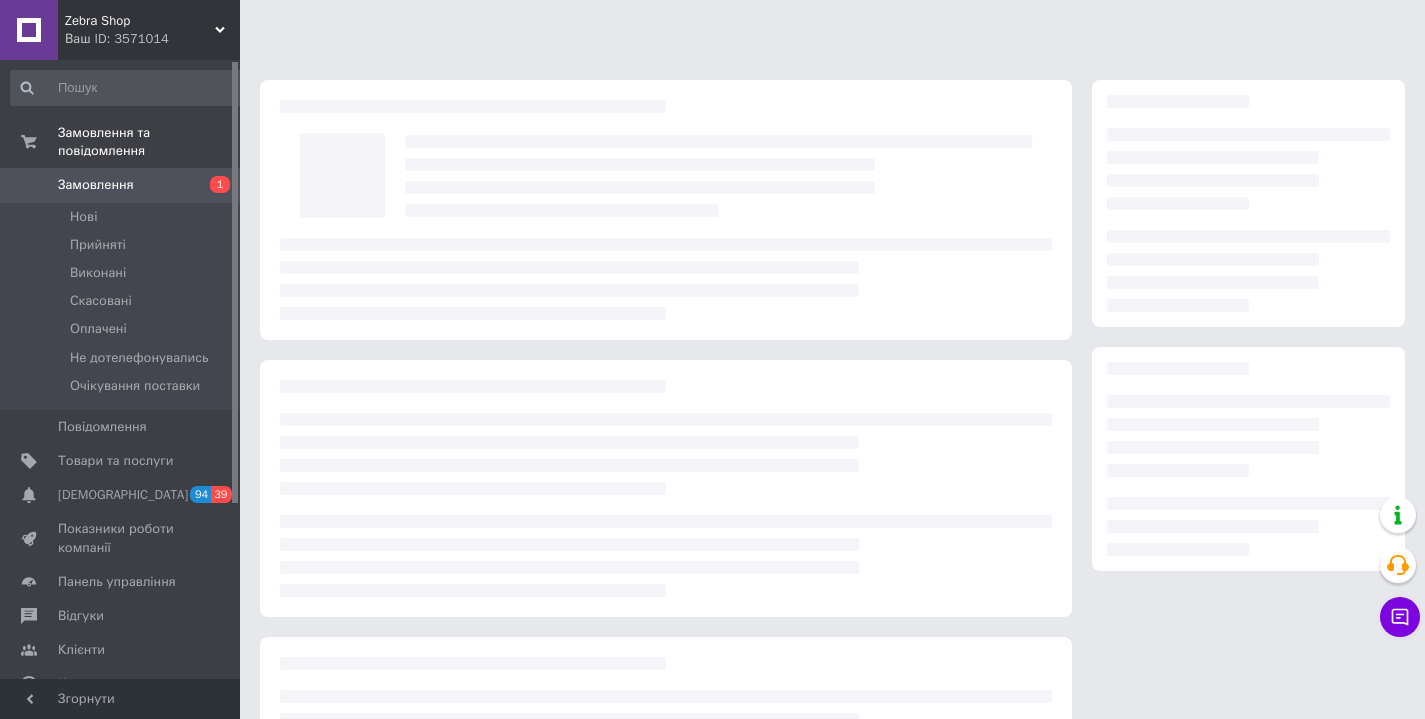 scroll, scrollTop: 0, scrollLeft: 0, axis: both 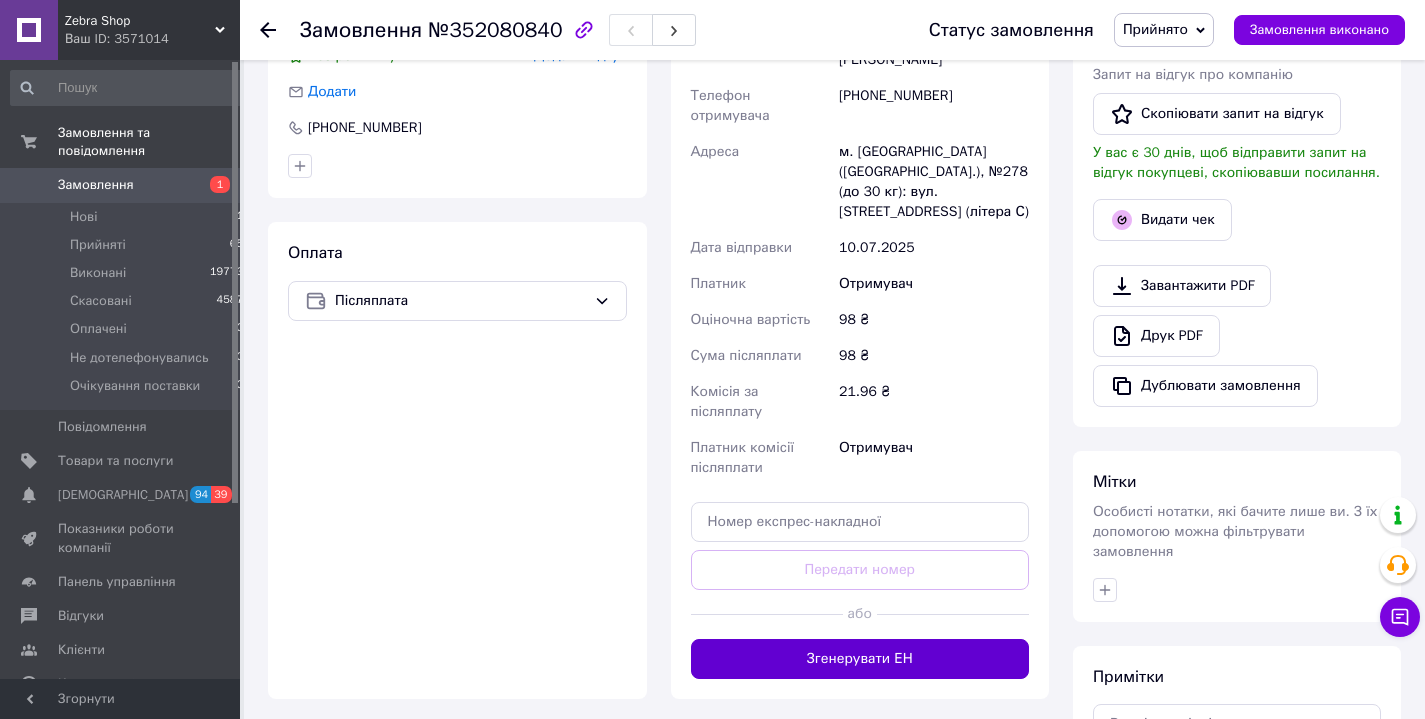 click on "Згенерувати ЕН" at bounding box center (860, 659) 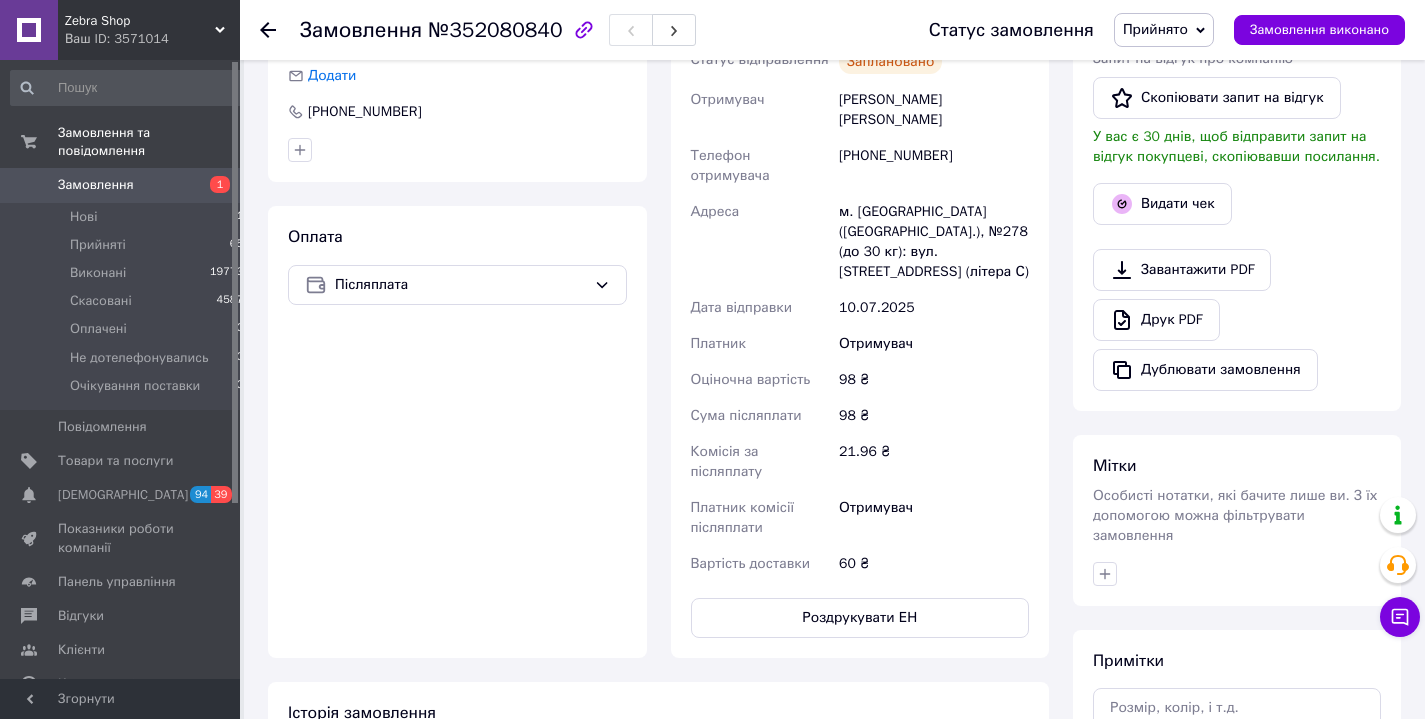 scroll, scrollTop: 272, scrollLeft: 0, axis: vertical 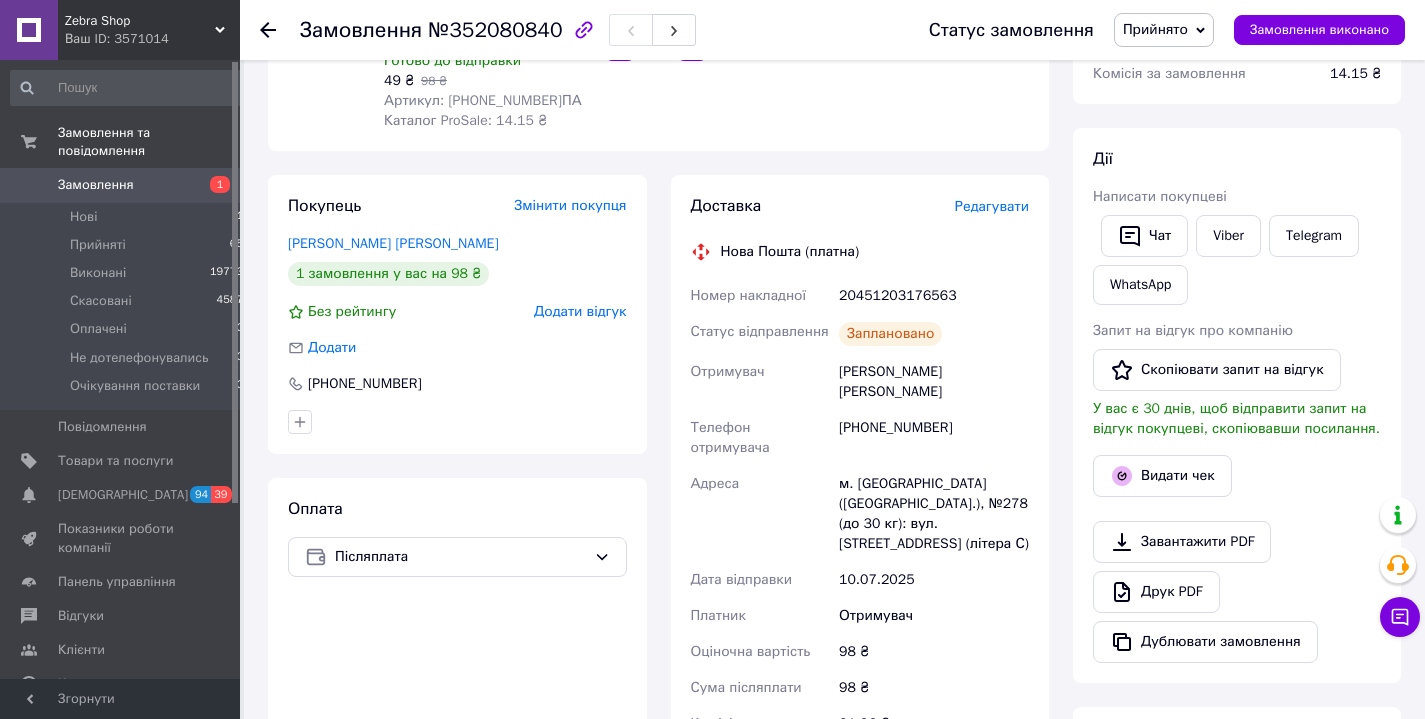 click on "20451203176563" at bounding box center [934, 296] 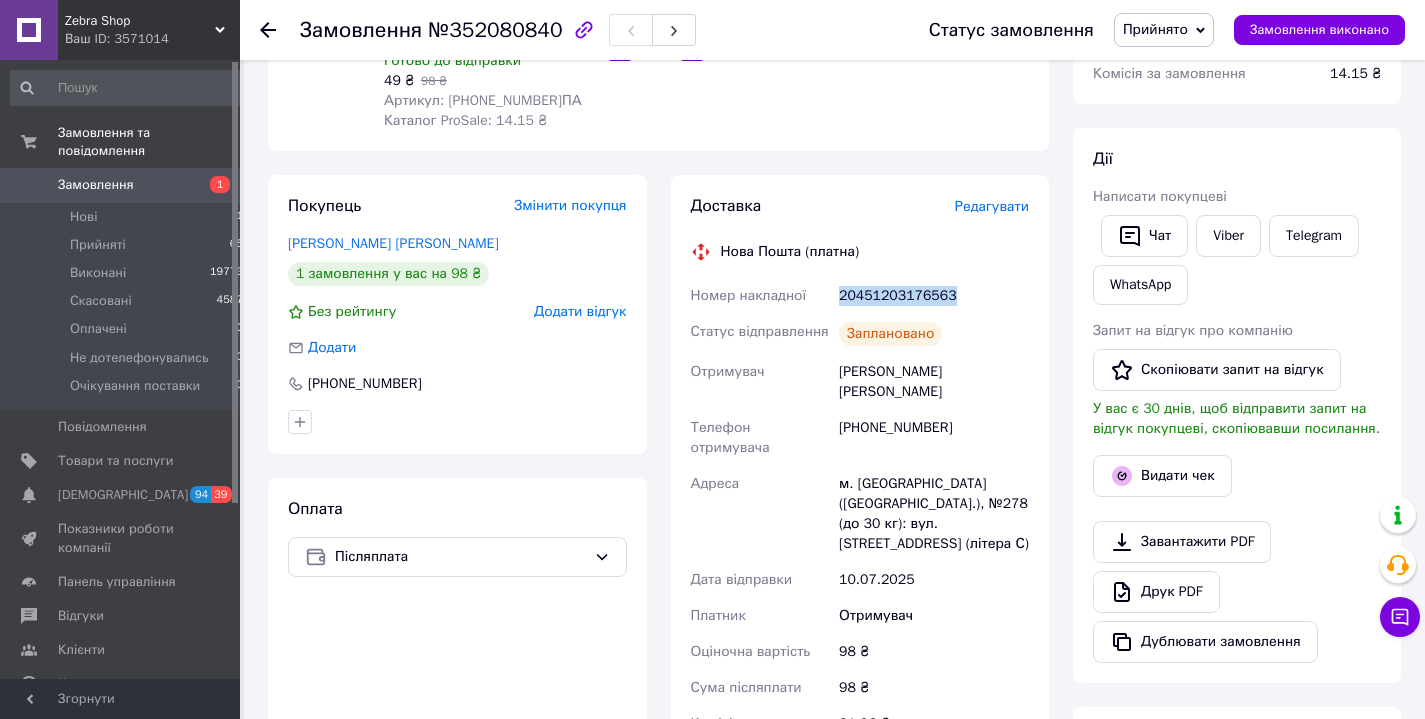 click on "20451203176563" at bounding box center (934, 296) 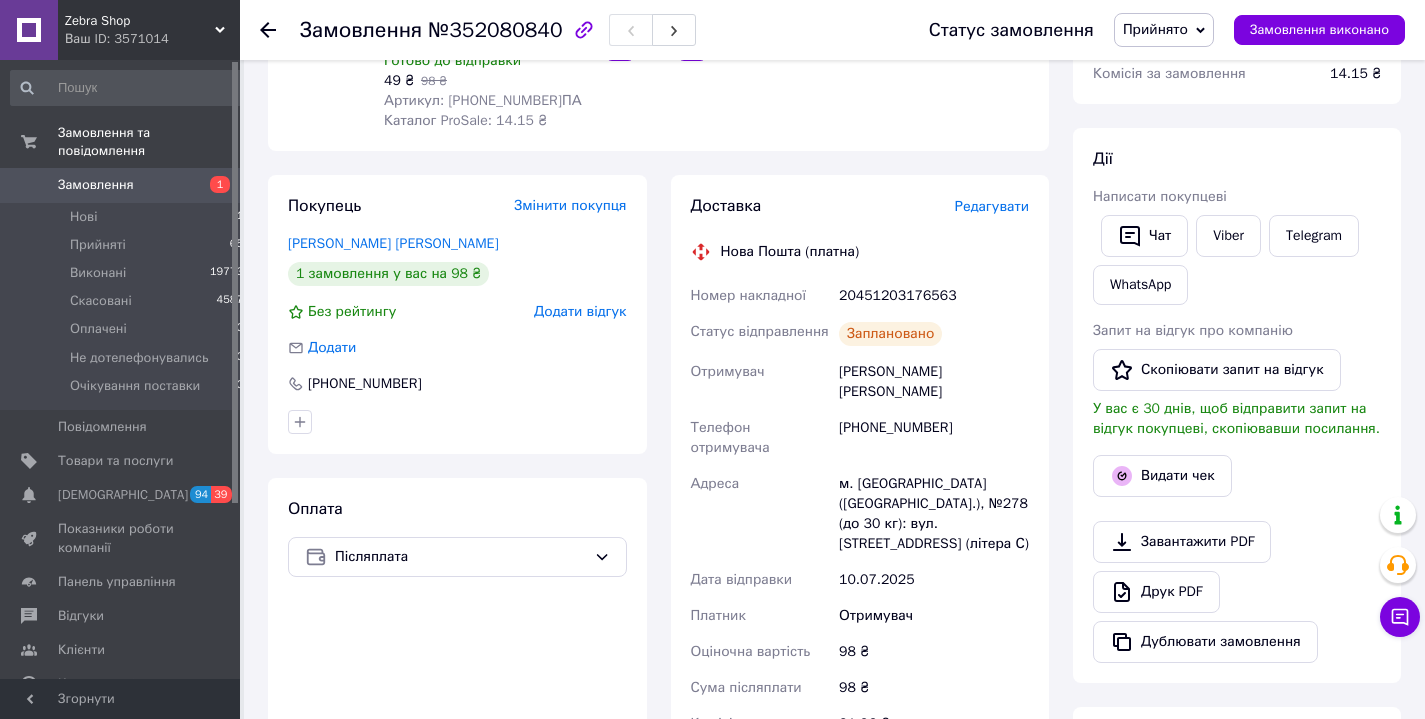 click on "20451203176563" at bounding box center [934, 296] 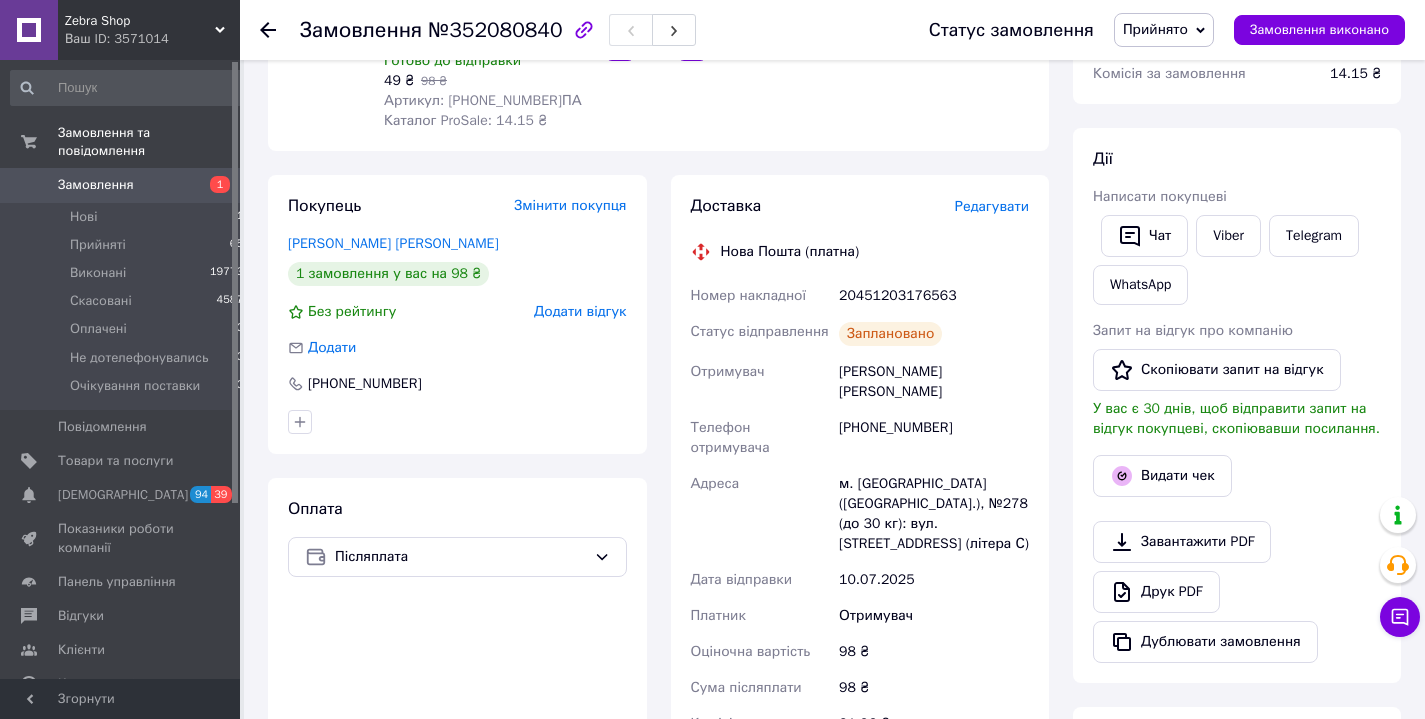 scroll, scrollTop: 0, scrollLeft: 0, axis: both 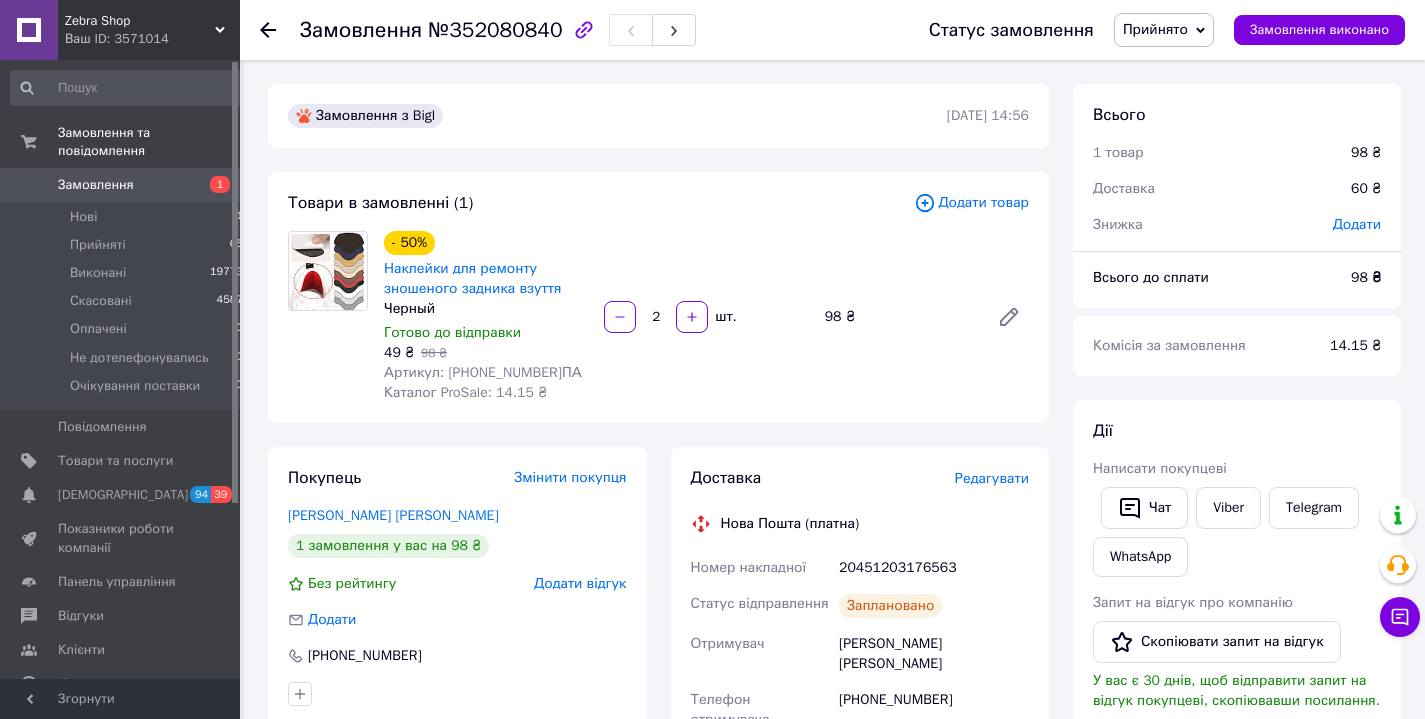 click on "№352080840" at bounding box center [495, 30] 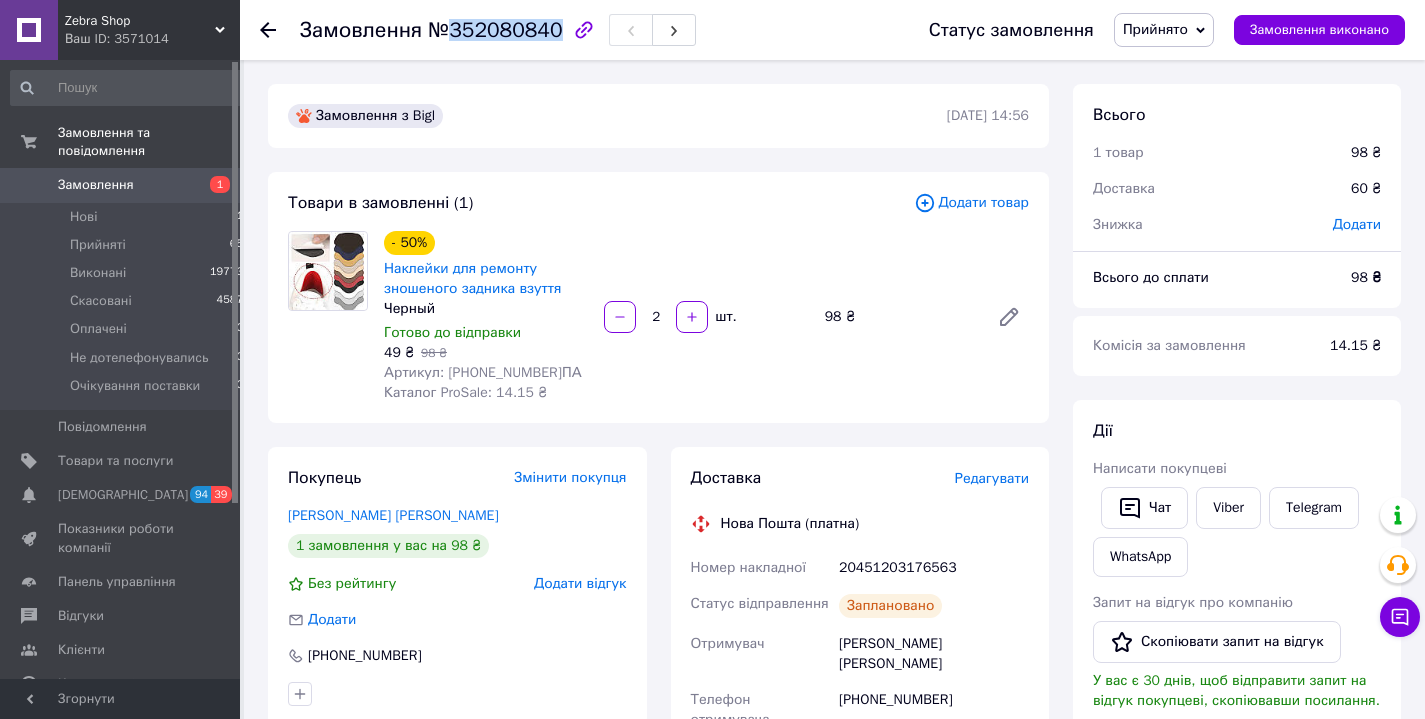 click on "№352080840" at bounding box center (495, 30) 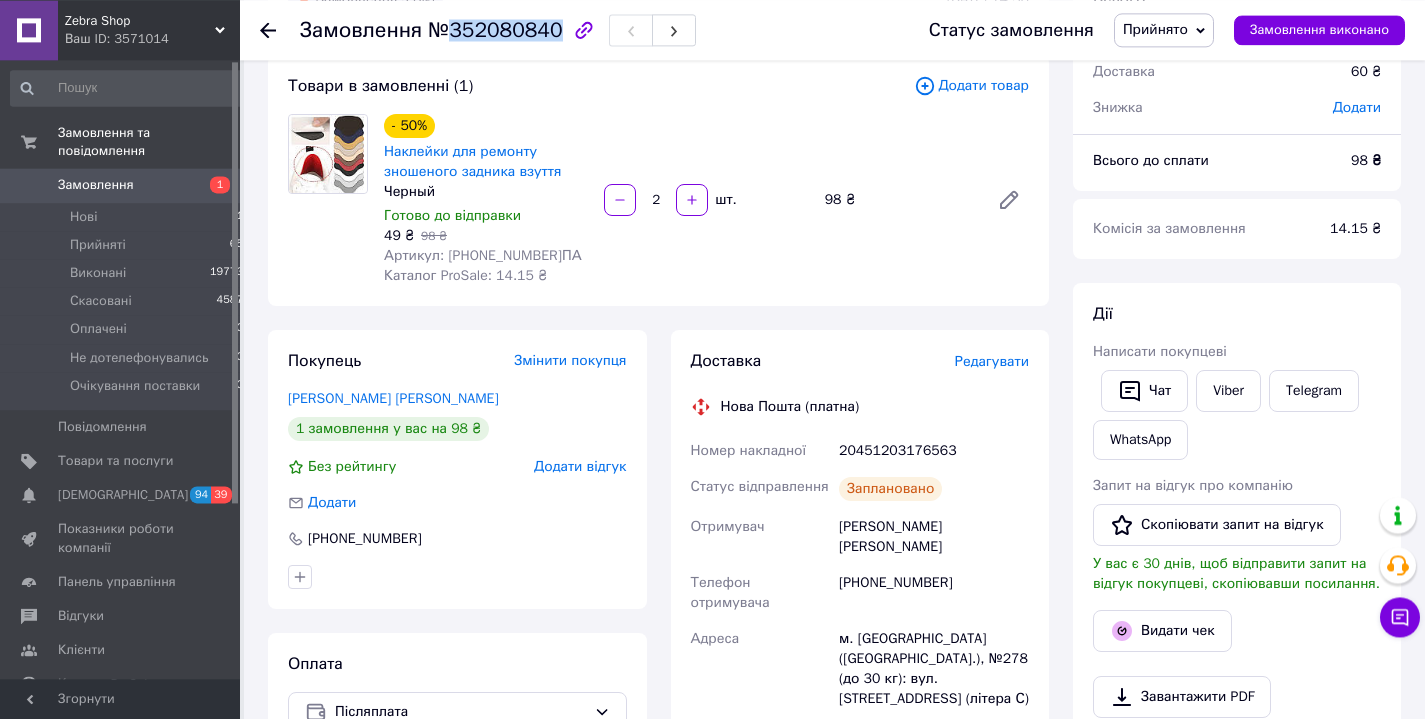 scroll, scrollTop: 304, scrollLeft: 0, axis: vertical 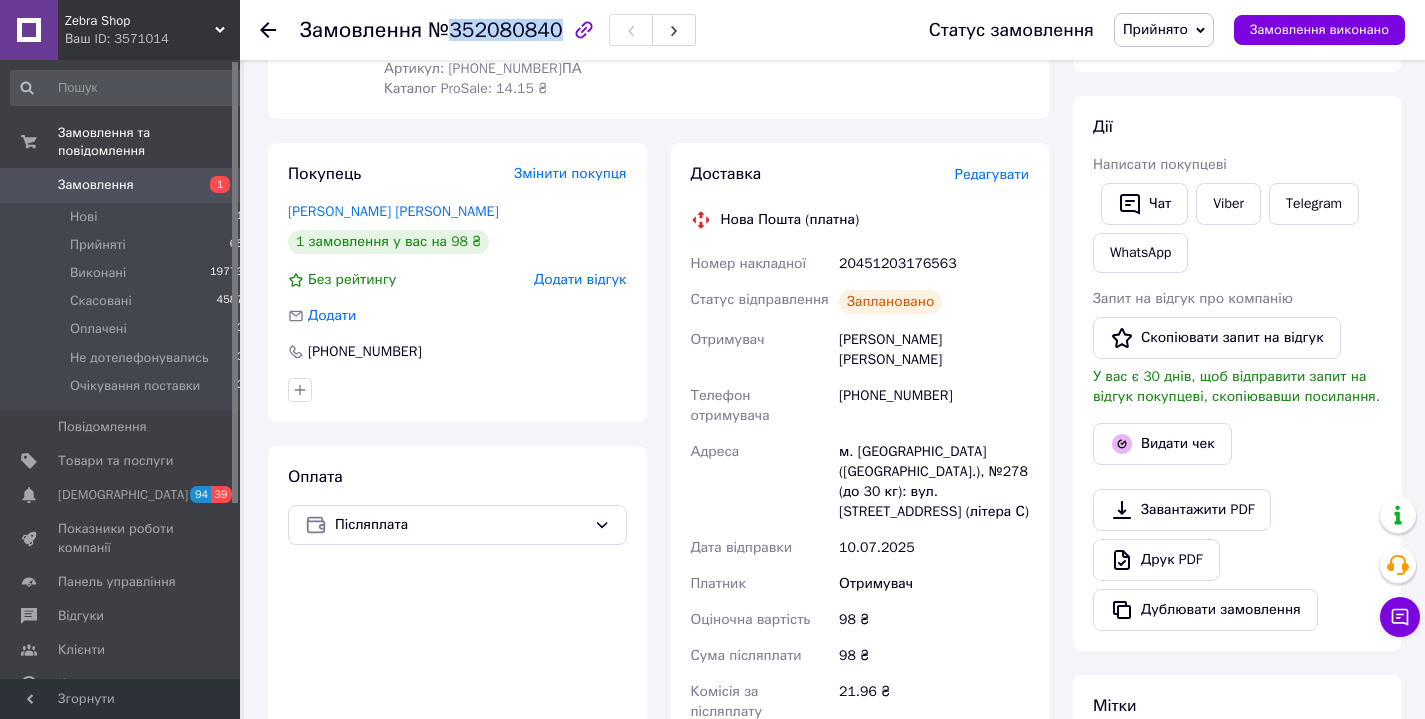 click on "Соверченко Дмитро" at bounding box center [934, 350] 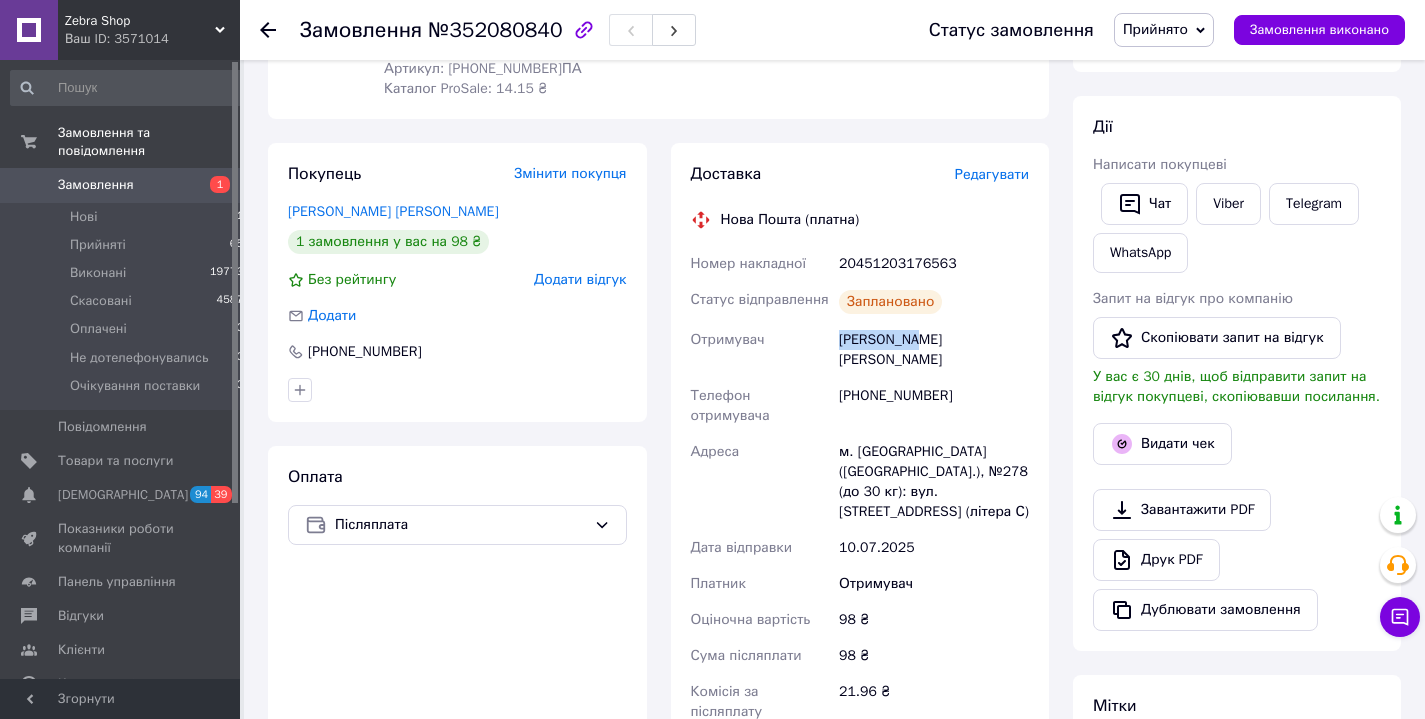 click on "Соверченко Дмитро" at bounding box center (934, 350) 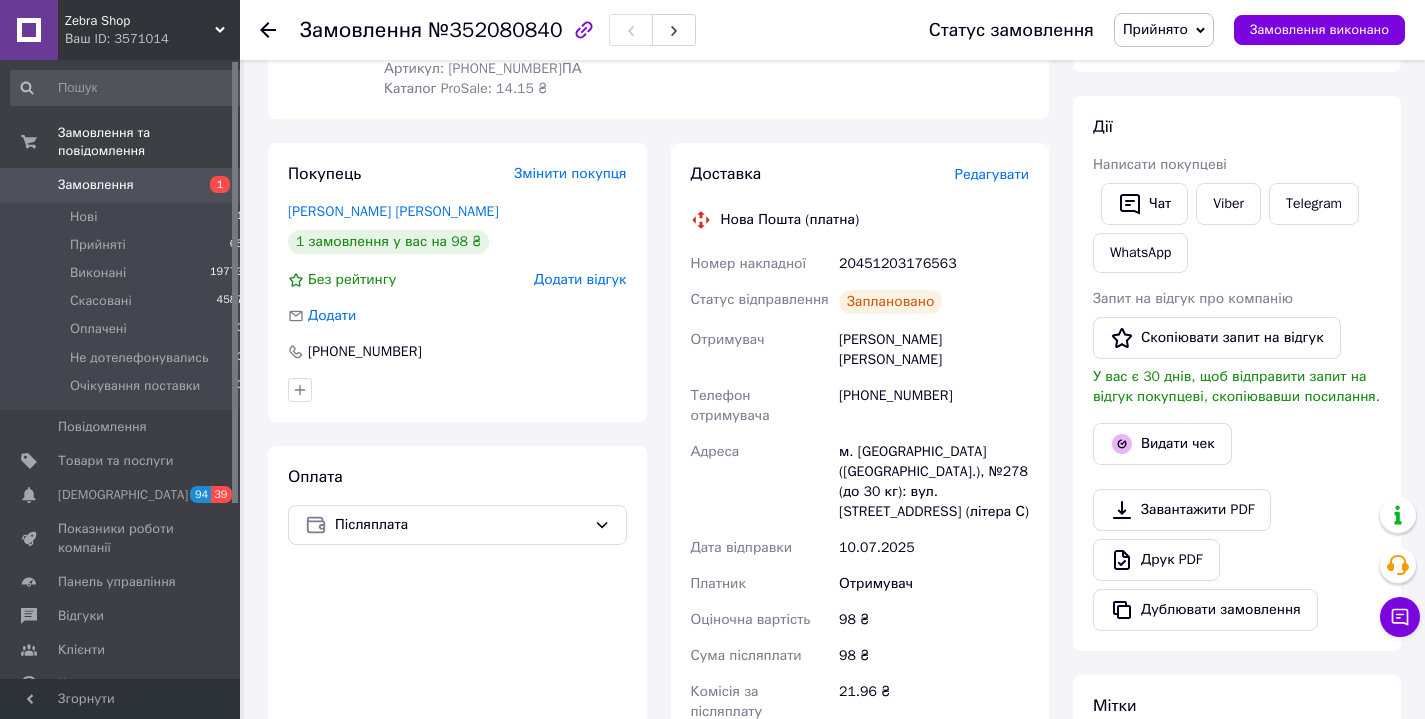 click on "Соверченко Дмитро" at bounding box center (934, 350) 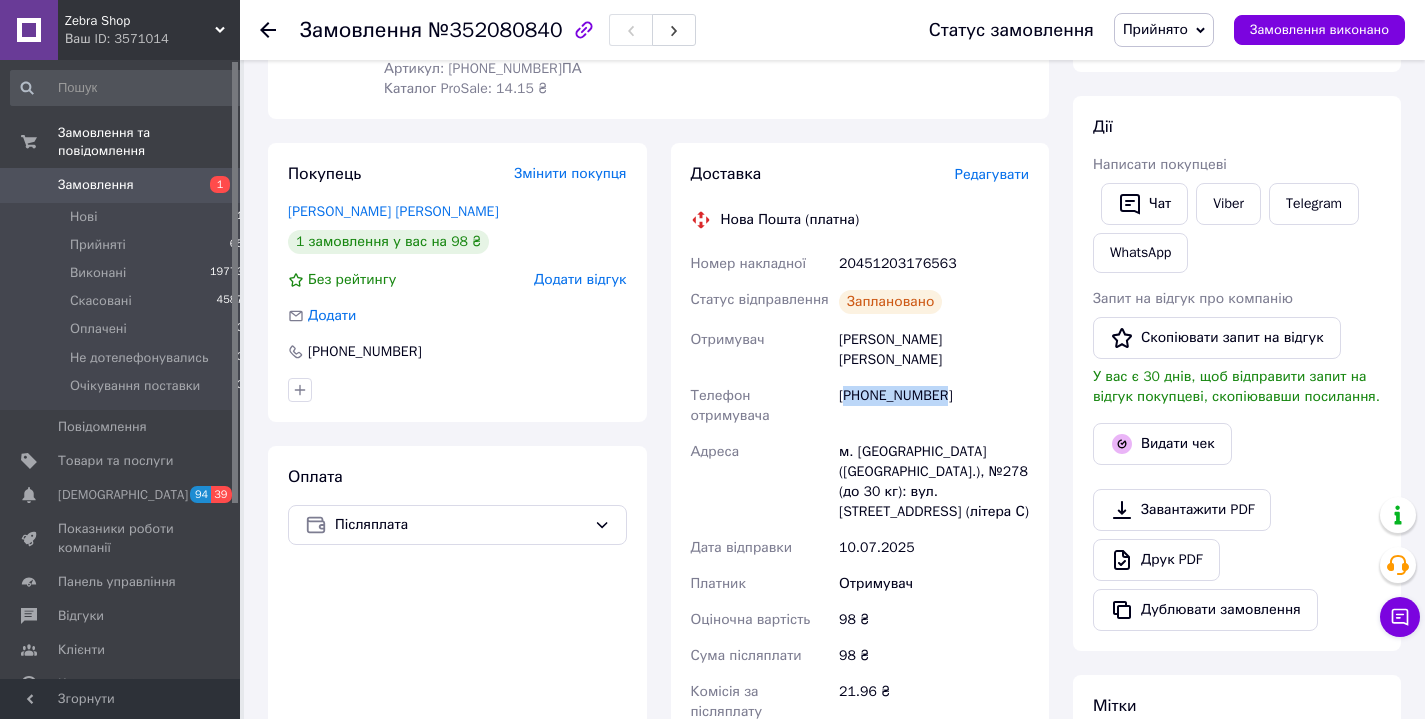 click on "[PHONE_NUMBER]" at bounding box center [934, 406] 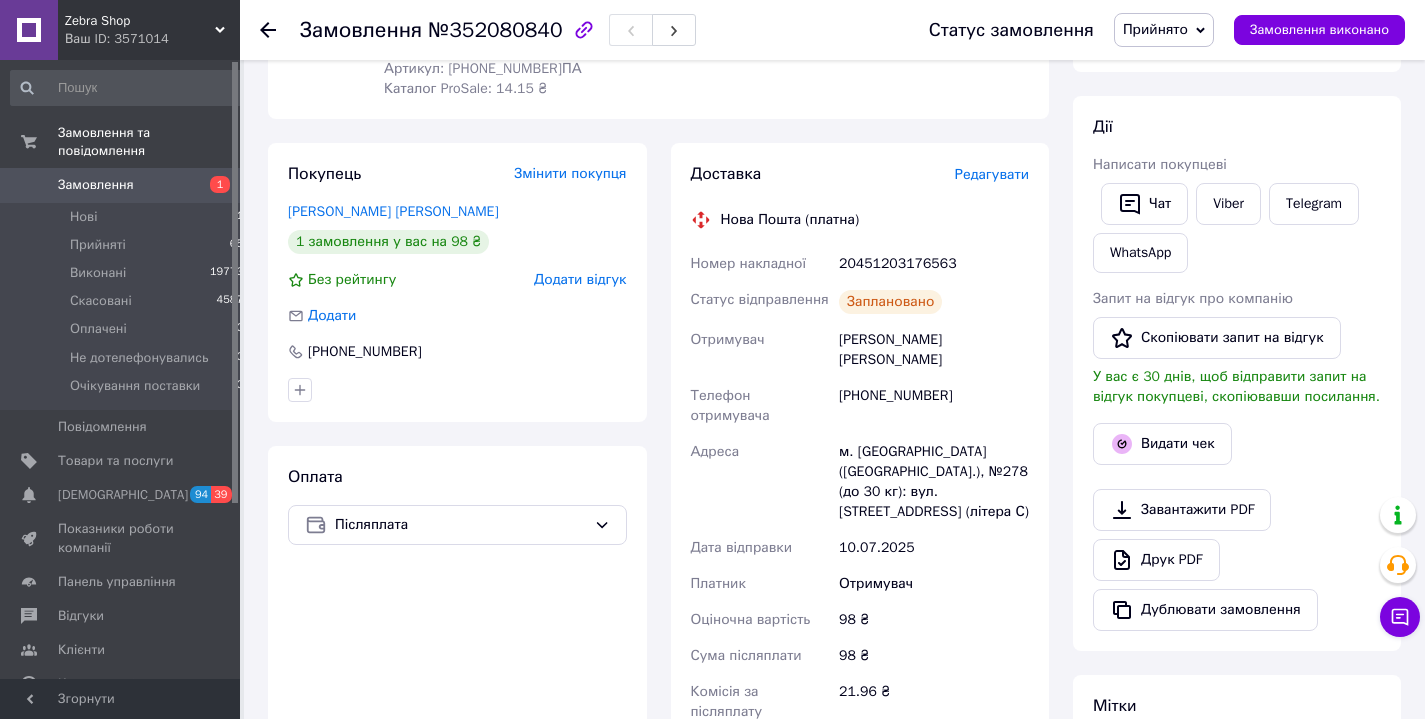click on "20451203176563" at bounding box center [934, 264] 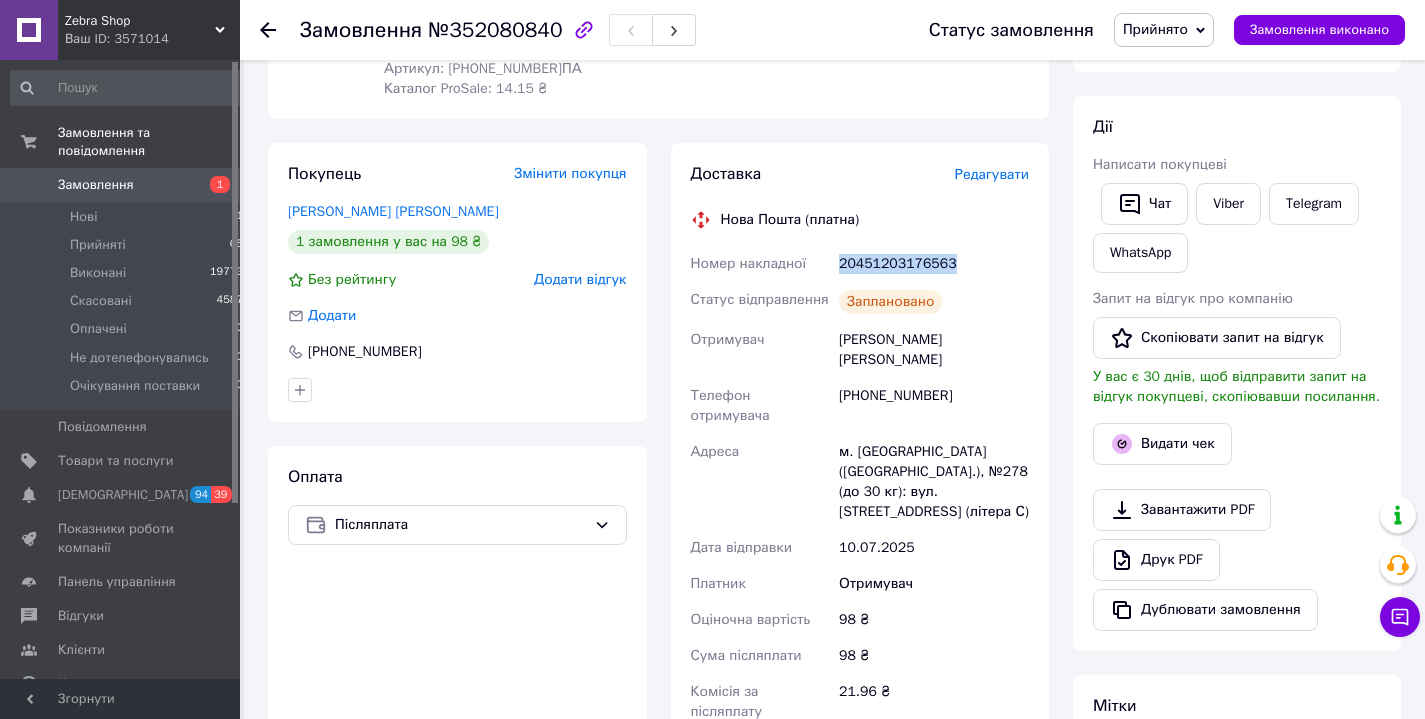 click on "20451203176563" at bounding box center [934, 264] 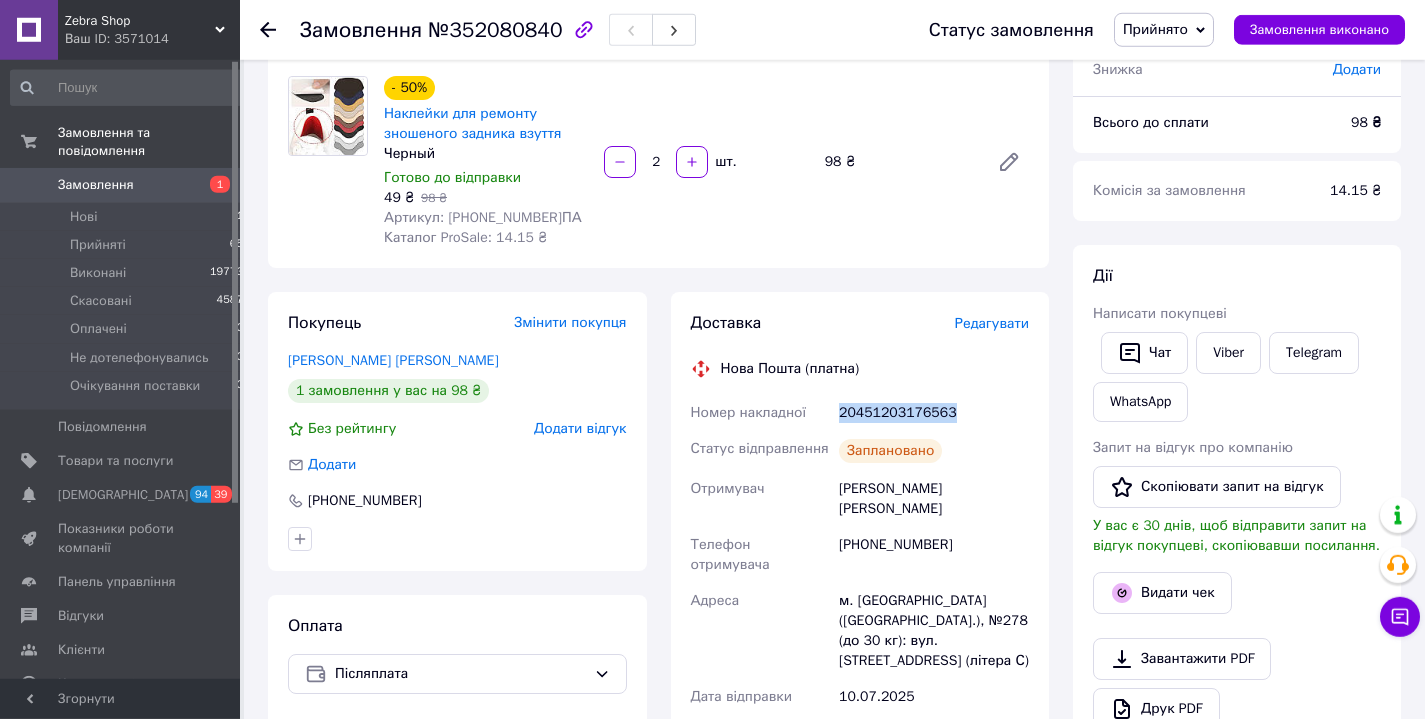 scroll, scrollTop: 0, scrollLeft: 0, axis: both 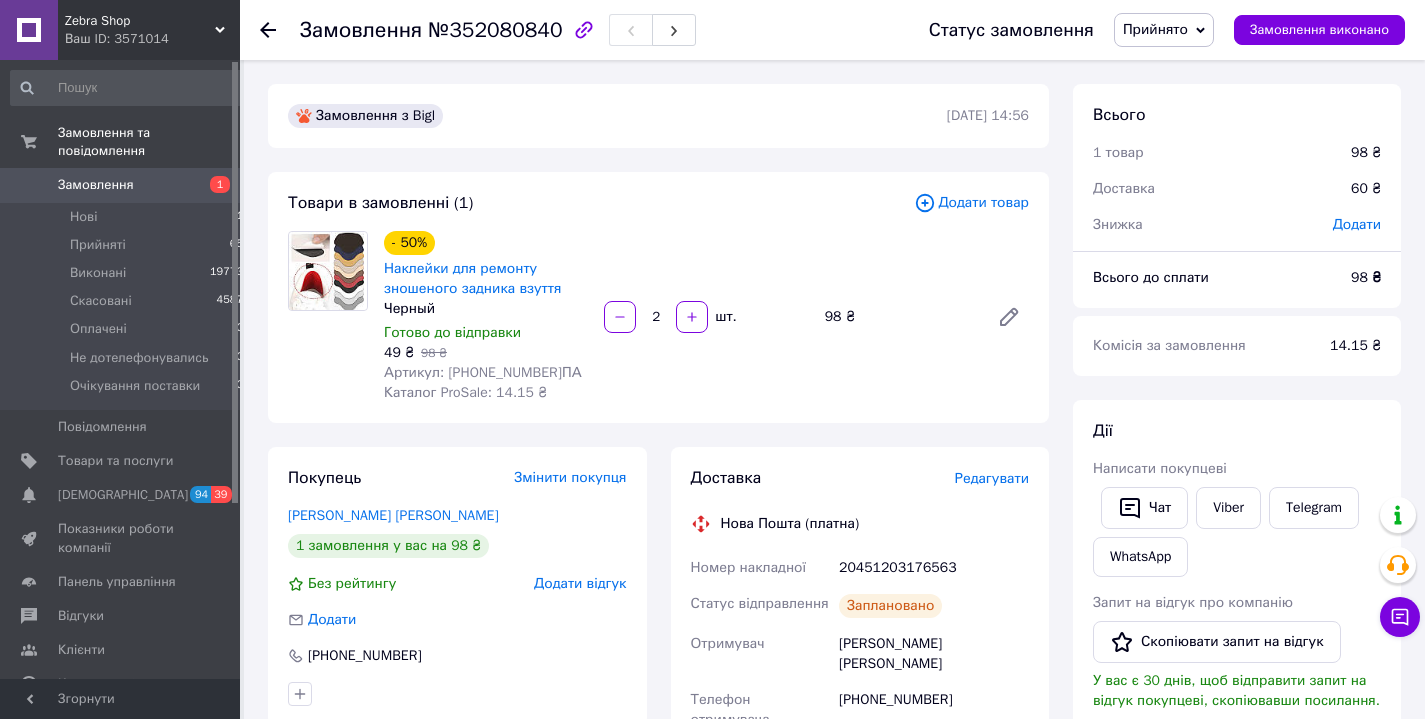 click on "98 ₴" at bounding box center [899, 317] 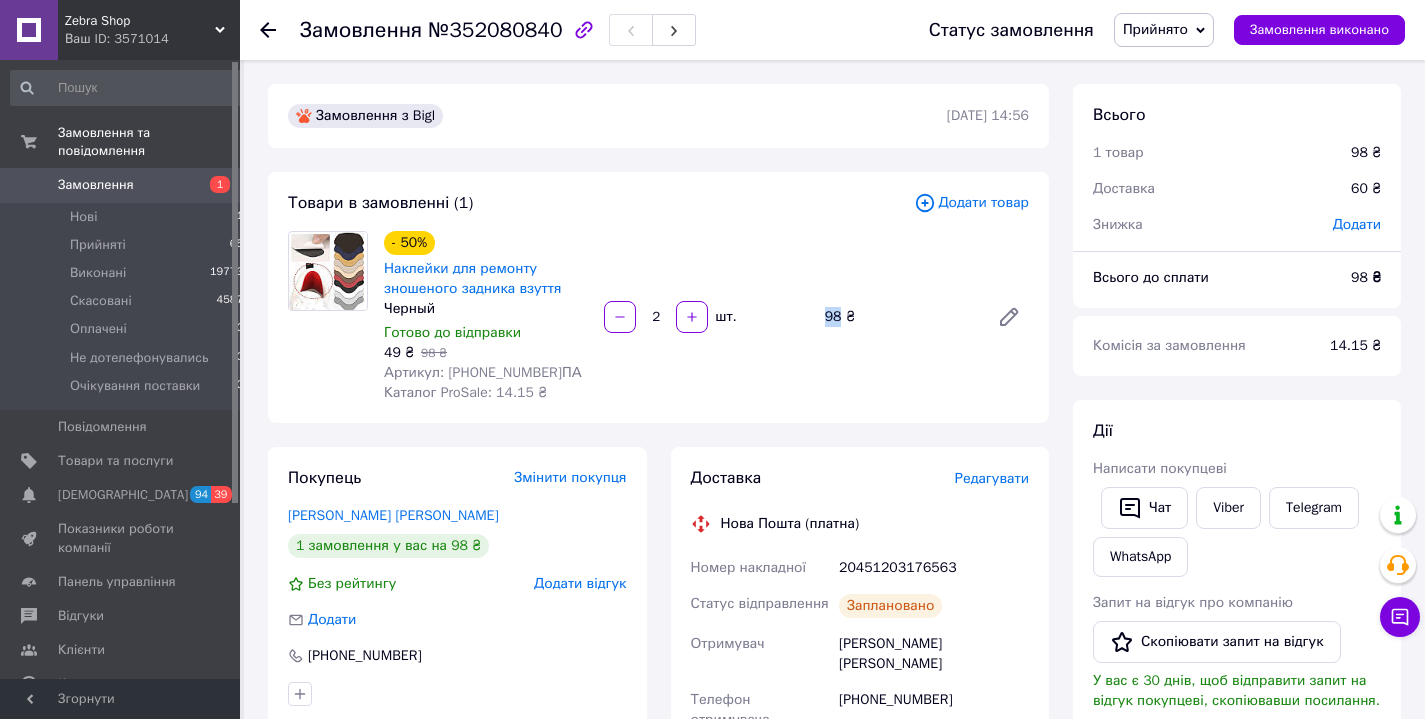 click on "98 ₴" at bounding box center (899, 317) 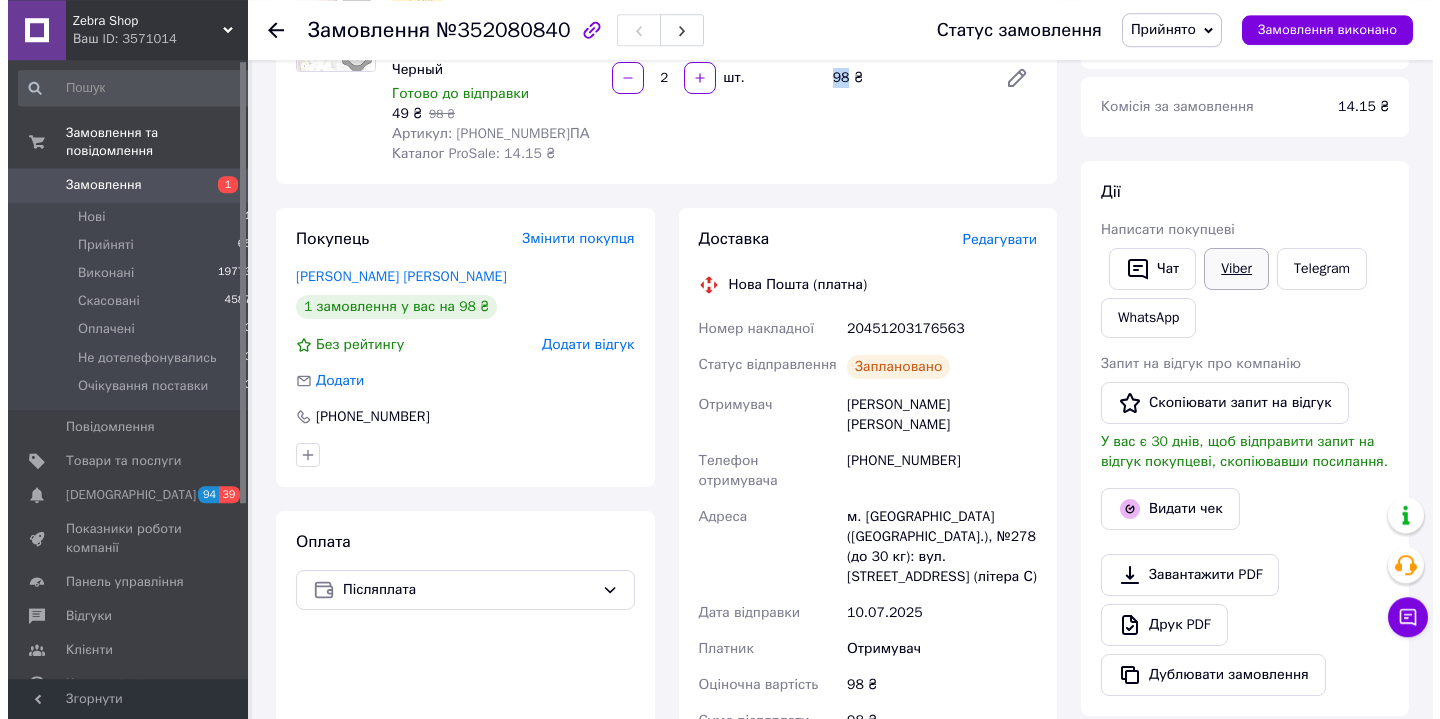 scroll, scrollTop: 416, scrollLeft: 0, axis: vertical 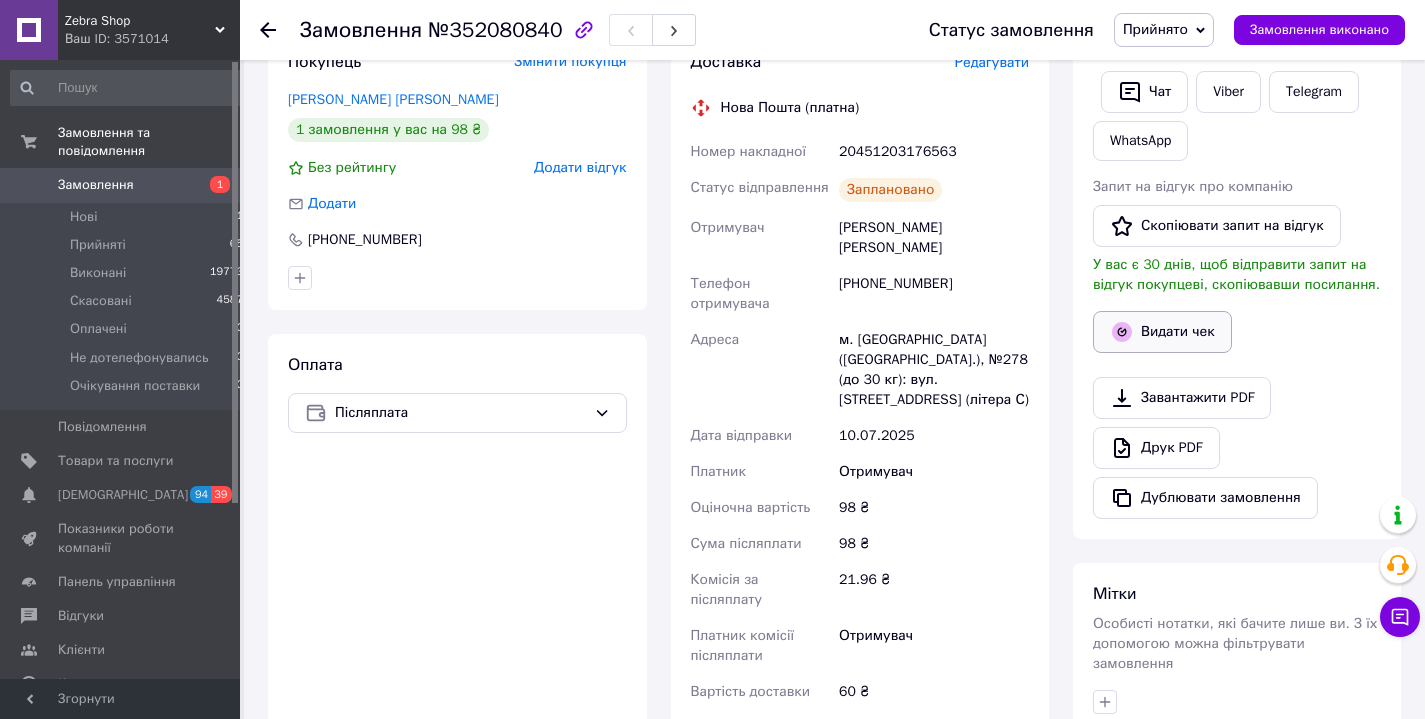 click on "Видати чек" at bounding box center [1162, 332] 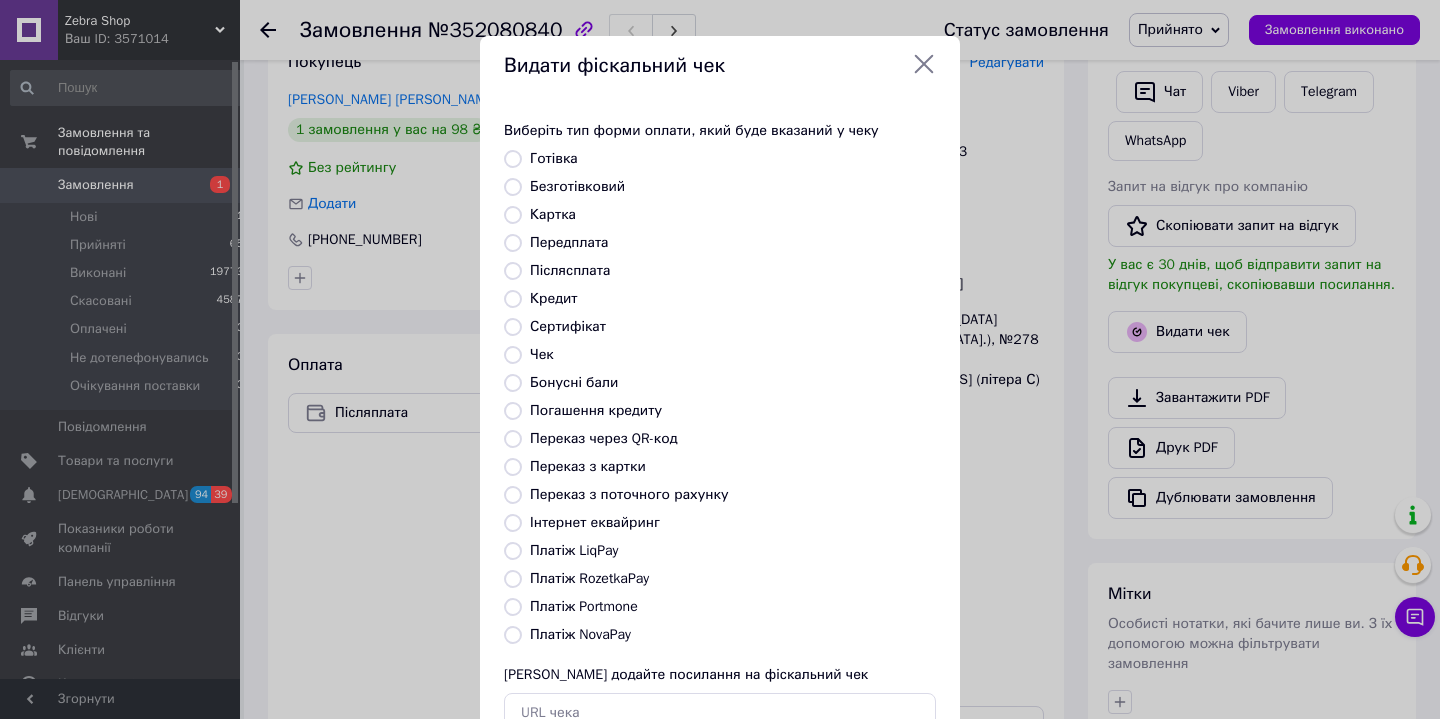 click on "Платіж NovaPay" at bounding box center (513, 635) 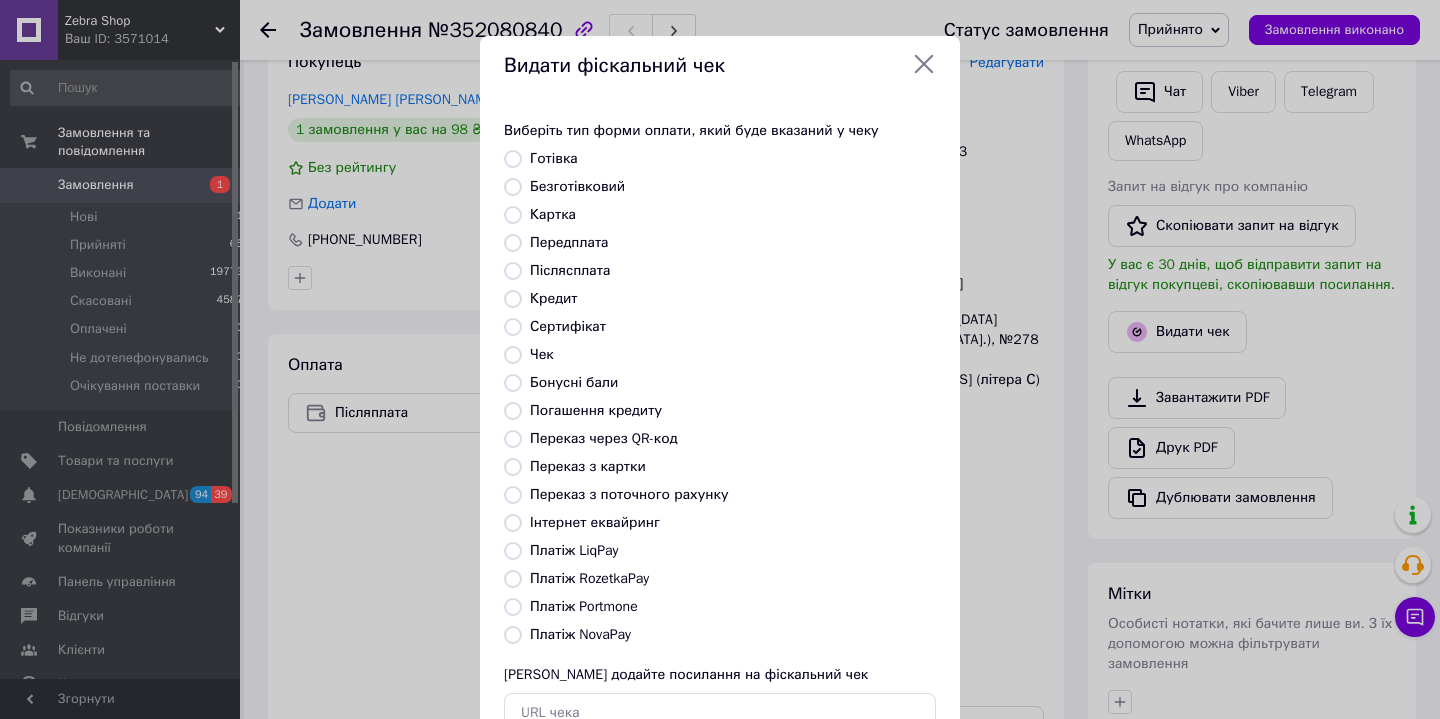 radio on "true" 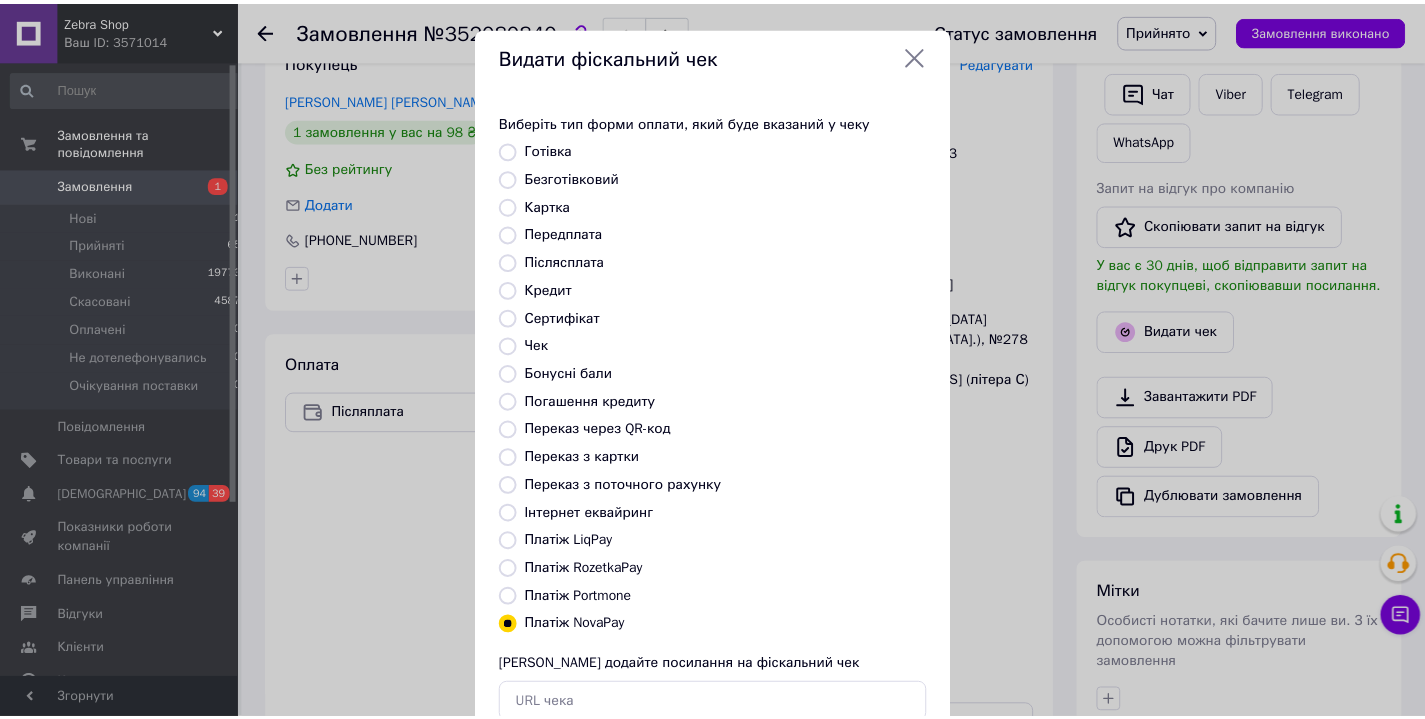 scroll, scrollTop: 140, scrollLeft: 0, axis: vertical 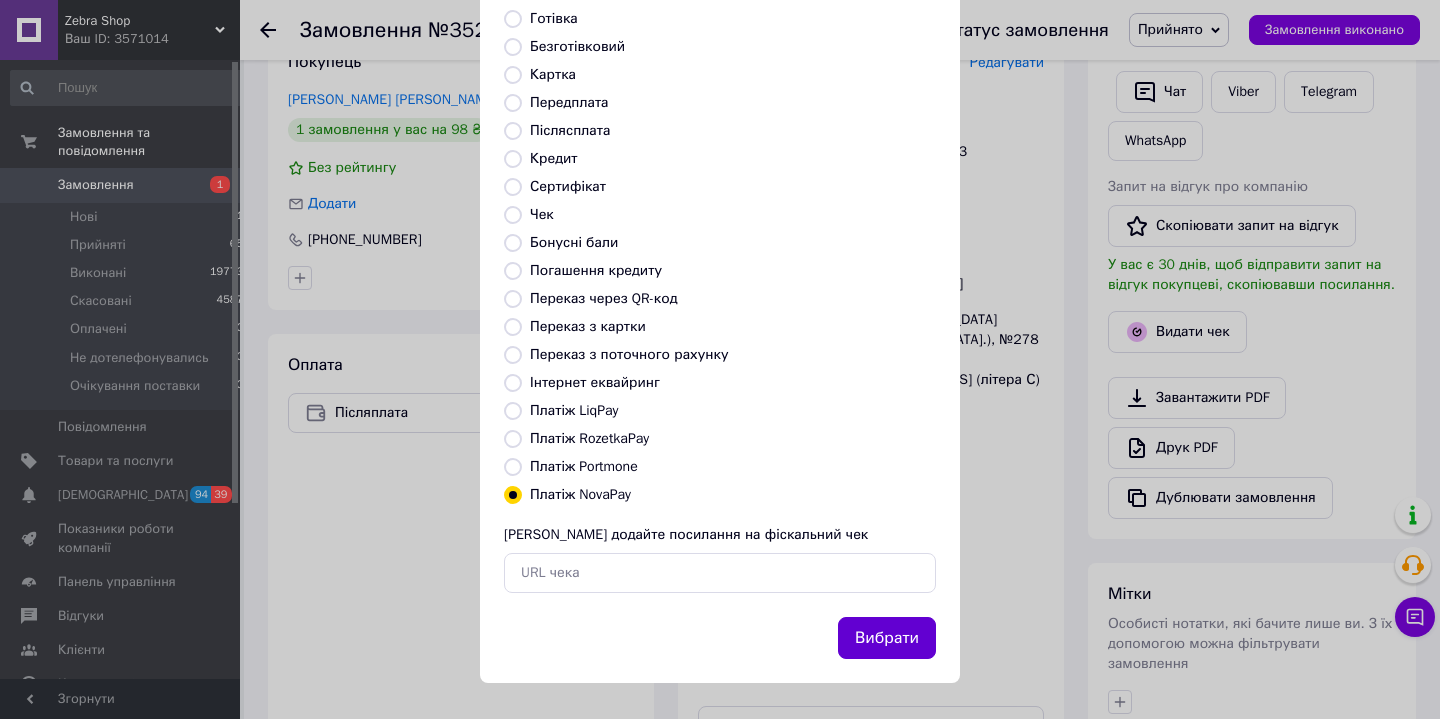click on "Вибрати" at bounding box center (887, 638) 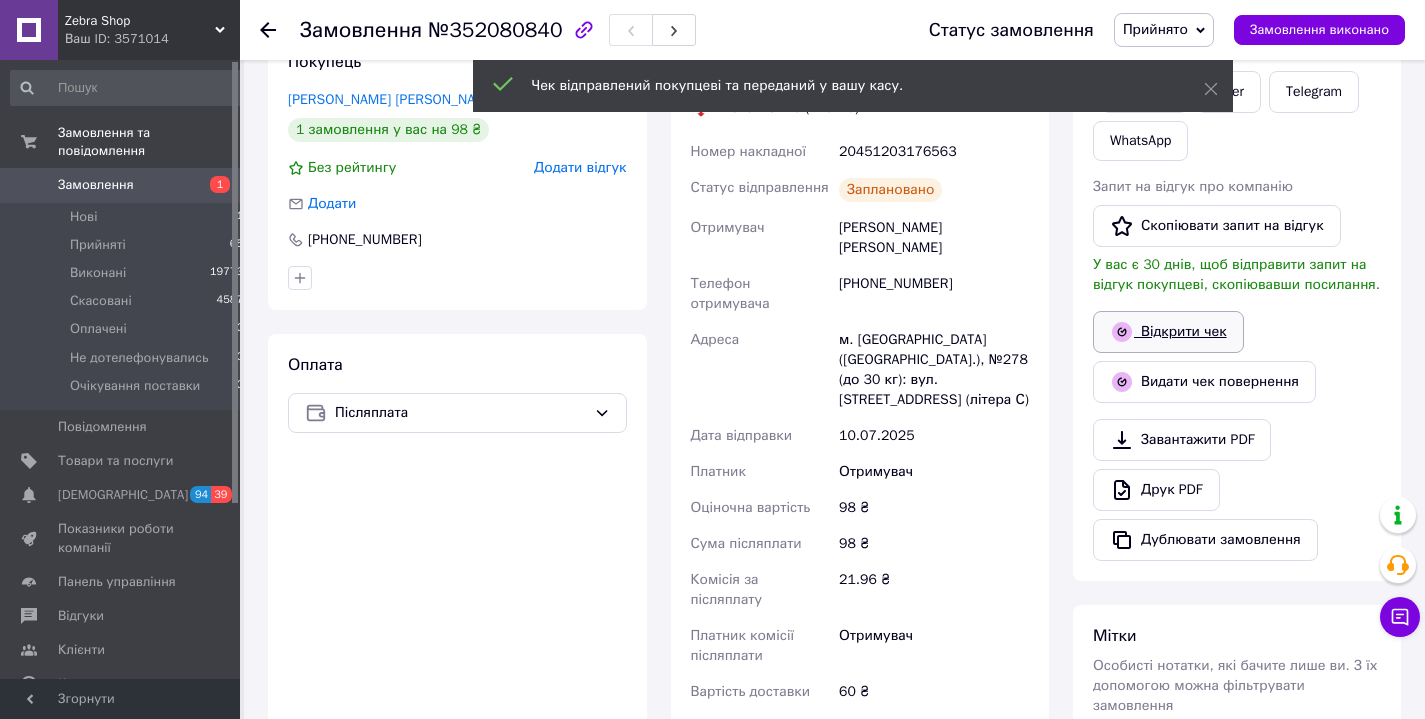 click on "Відкрити чек" at bounding box center (1168, 332) 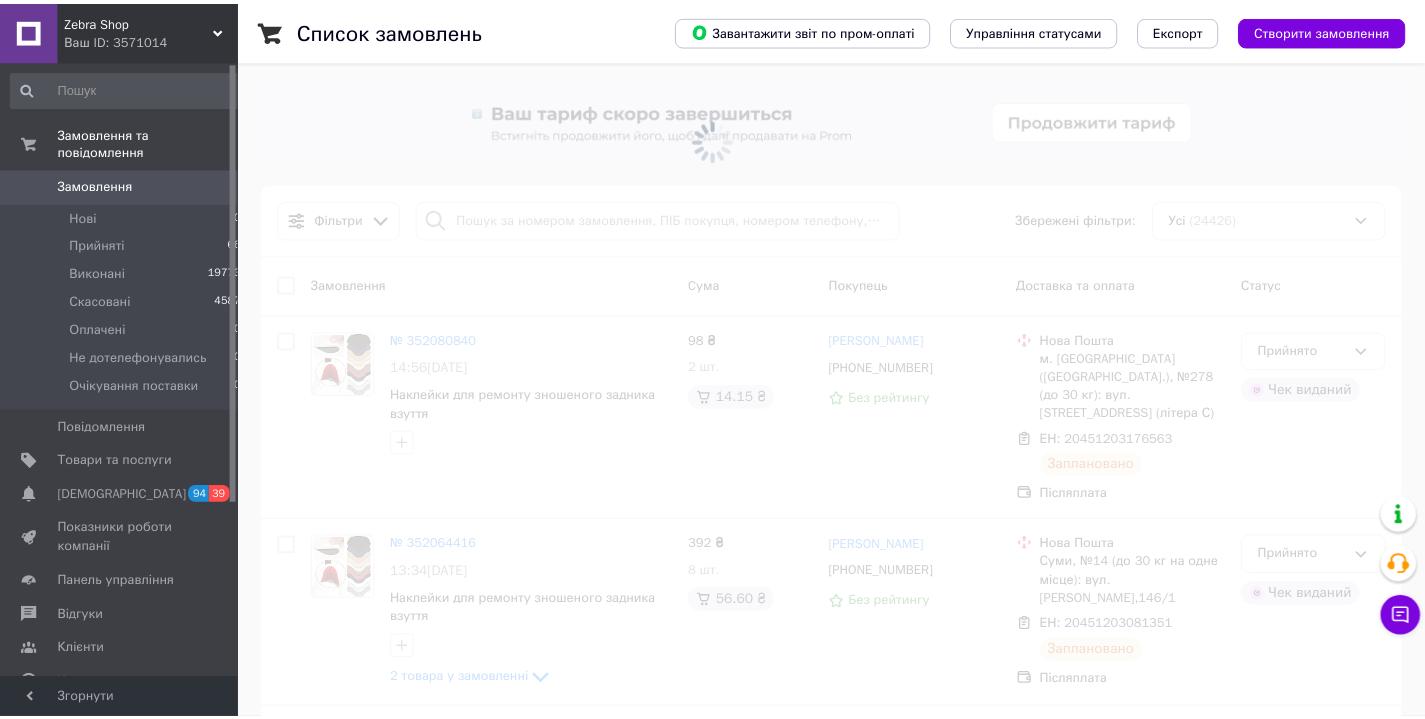 scroll, scrollTop: 0, scrollLeft: 0, axis: both 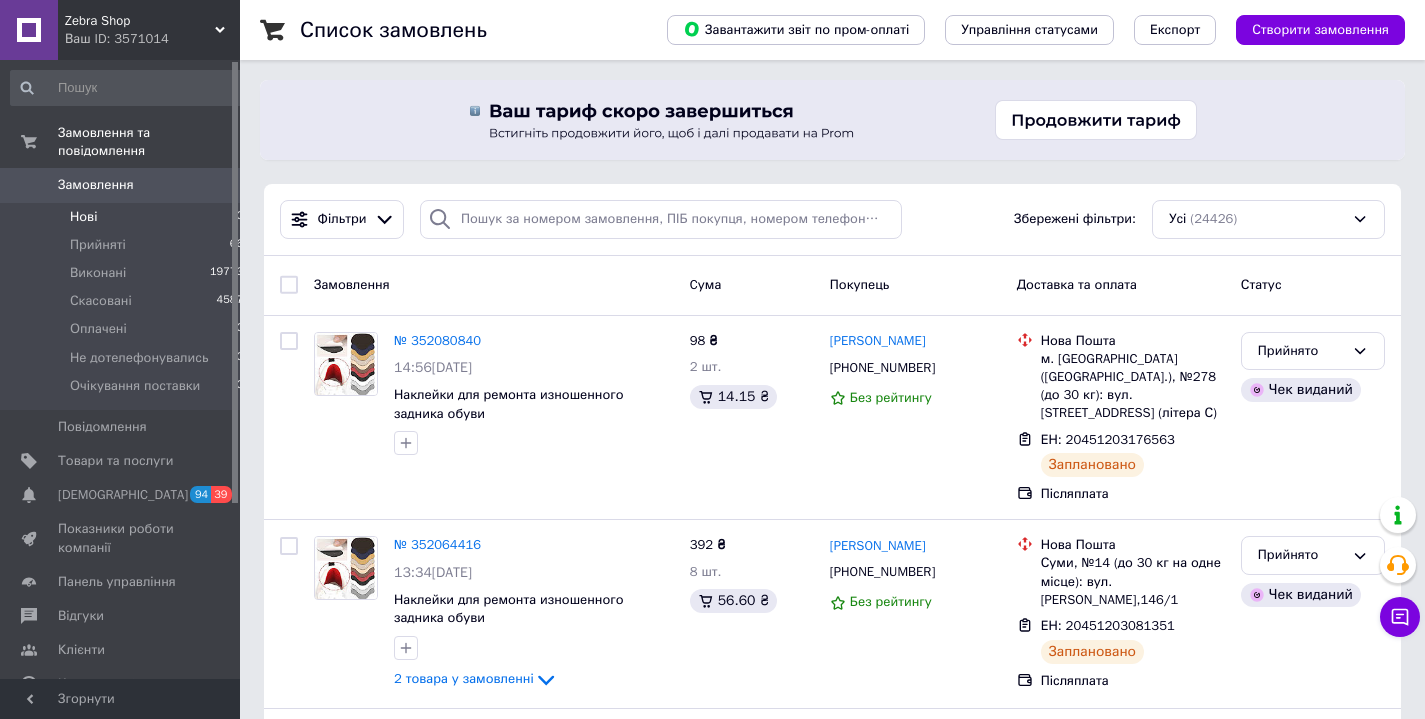 click on "Нові 0" at bounding box center (127, 217) 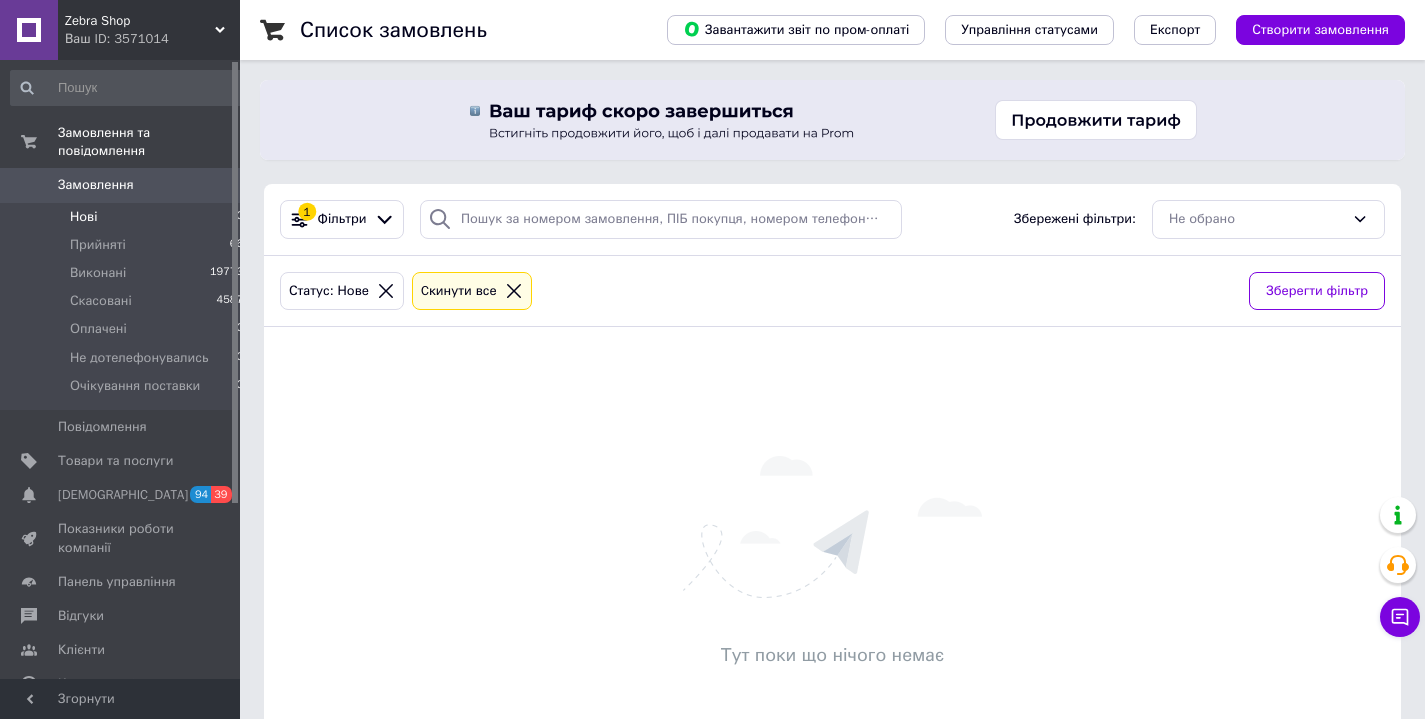 click at bounding box center [833, 120] 